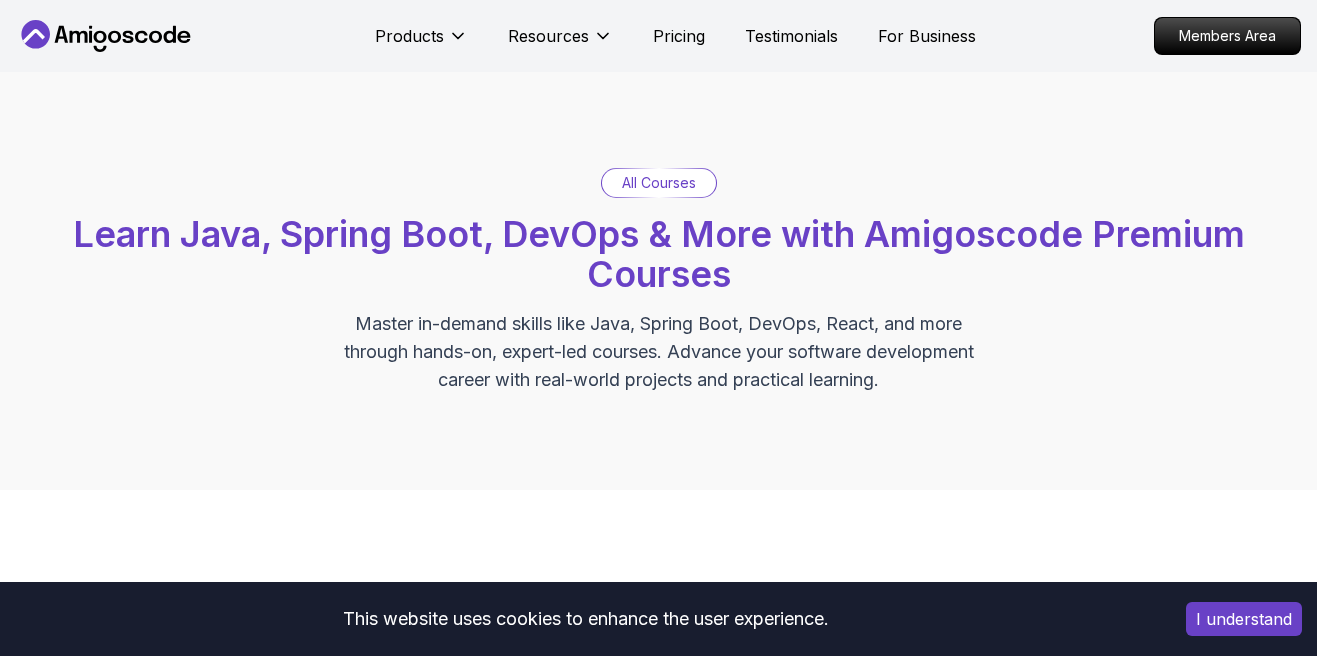 scroll, scrollTop: 438, scrollLeft: 0, axis: vertical 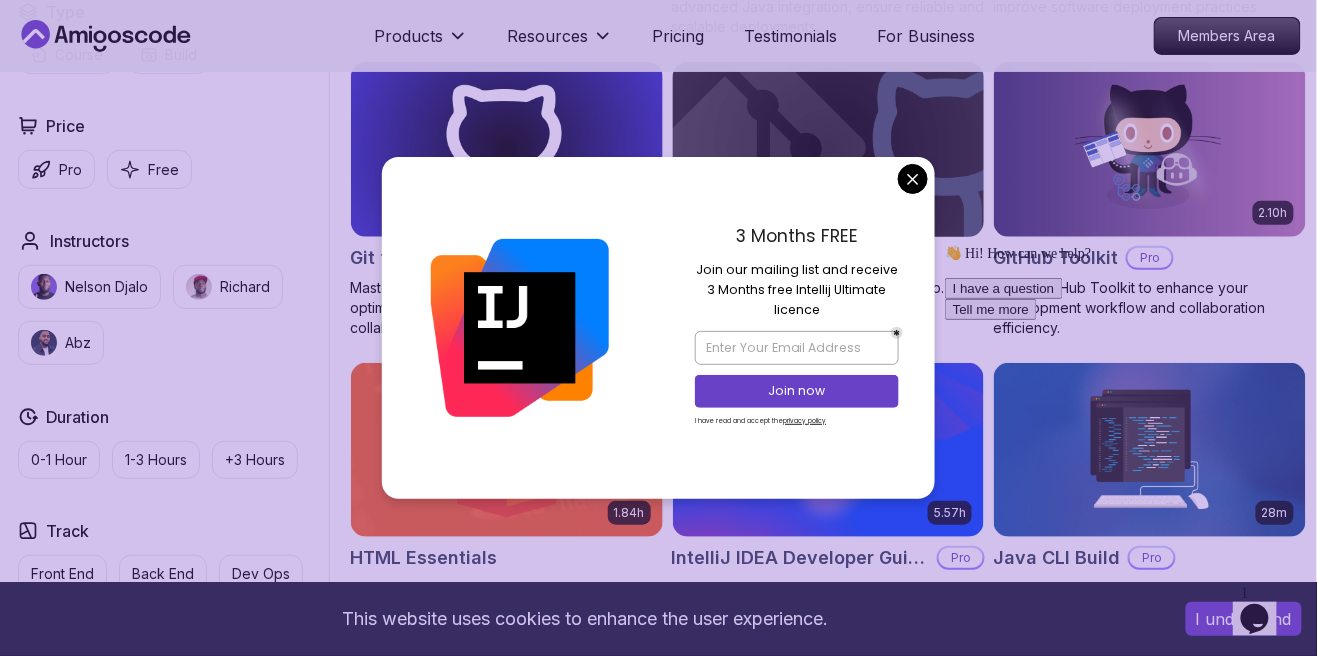click at bounding box center (828, 149) 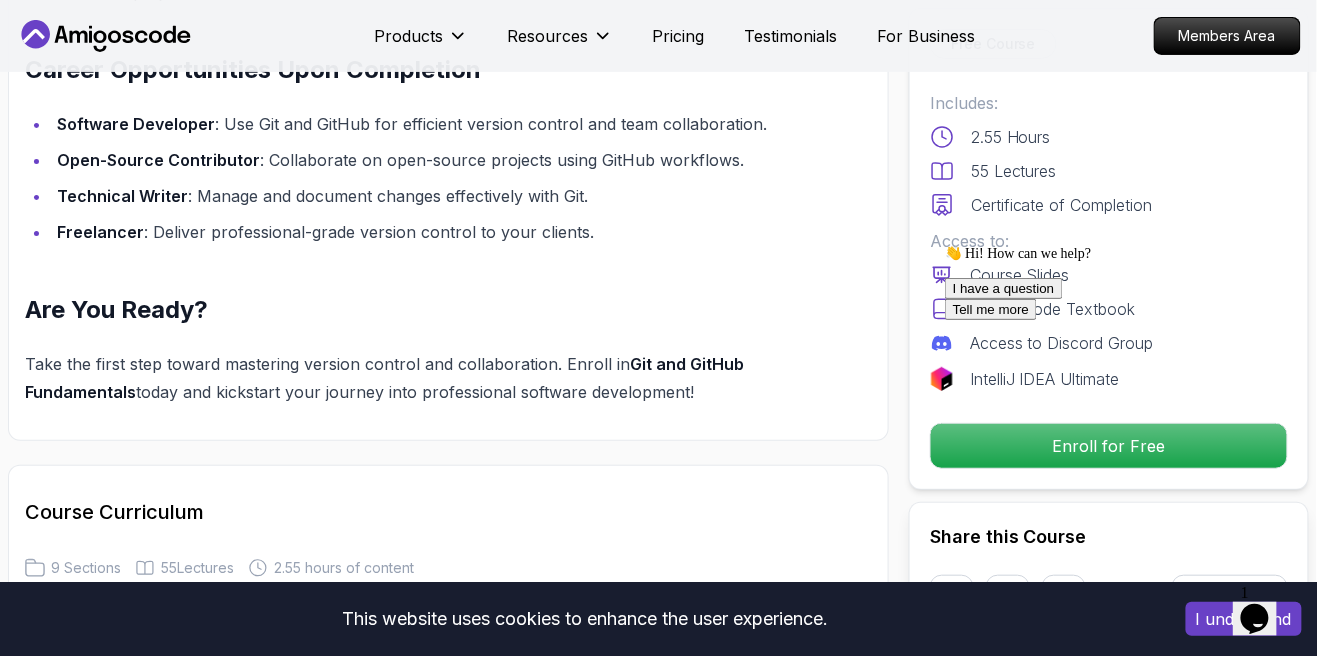 scroll, scrollTop: 0, scrollLeft: 0, axis: both 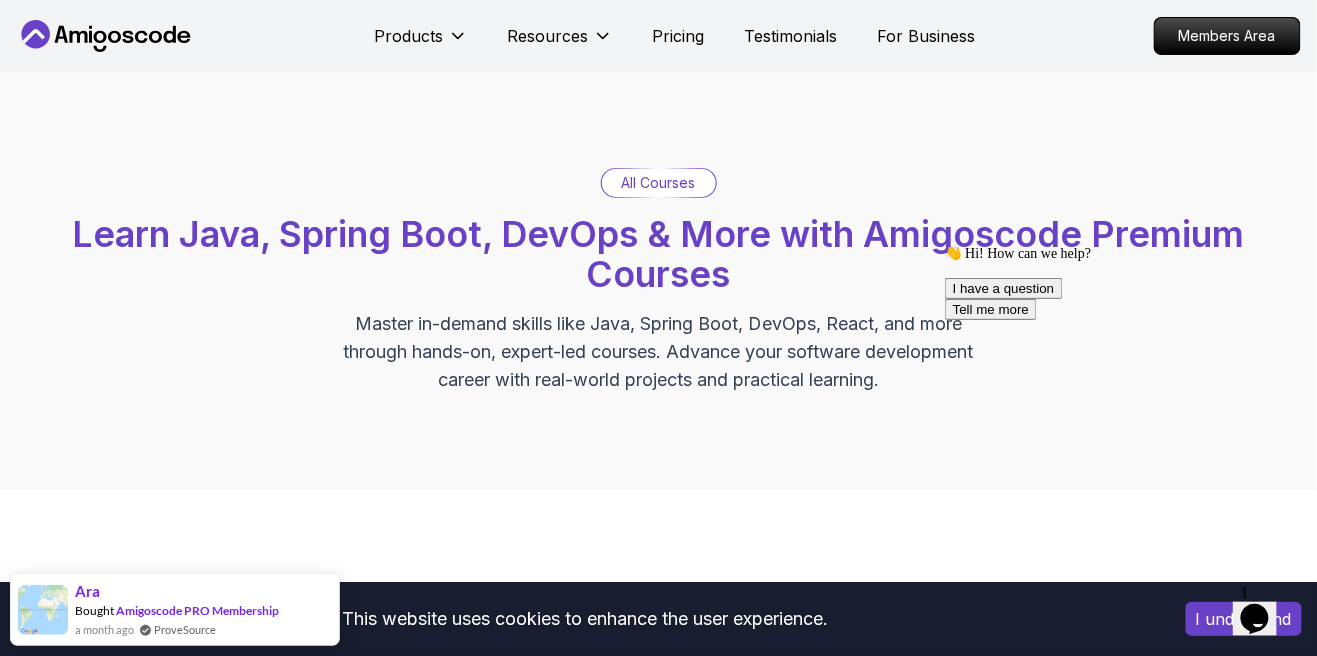 click on "All Courses" at bounding box center (659, 183) 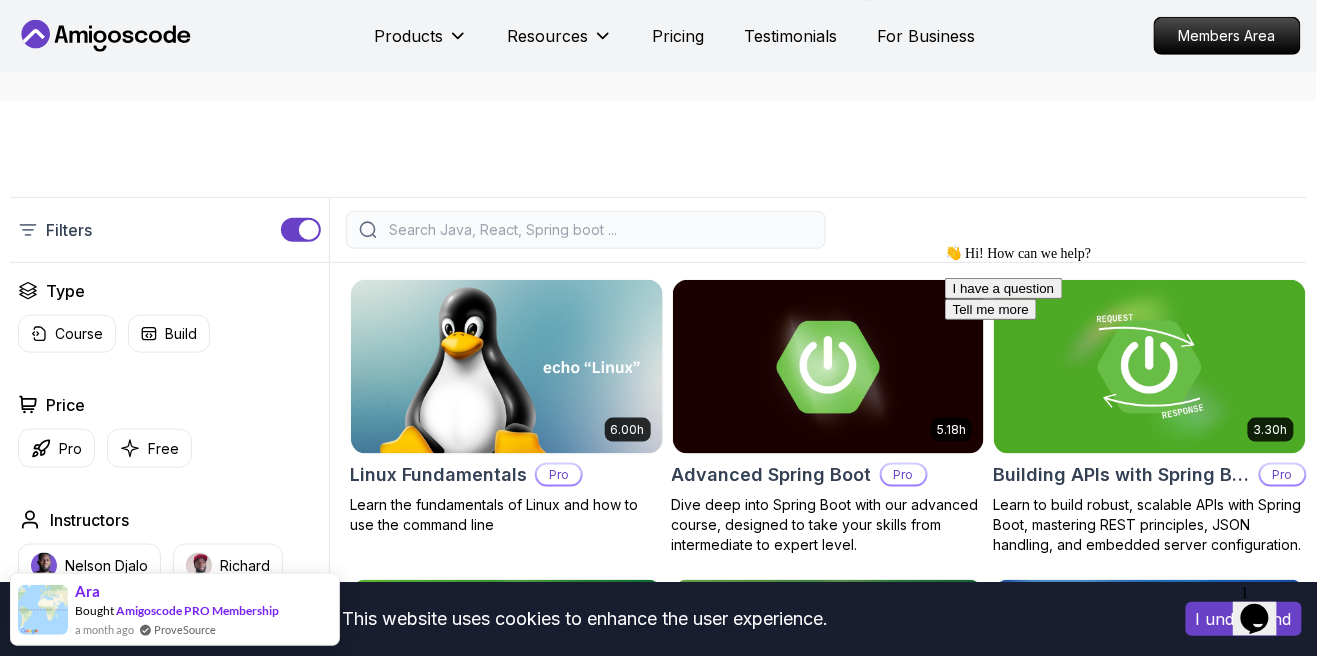 scroll, scrollTop: 397, scrollLeft: 0, axis: vertical 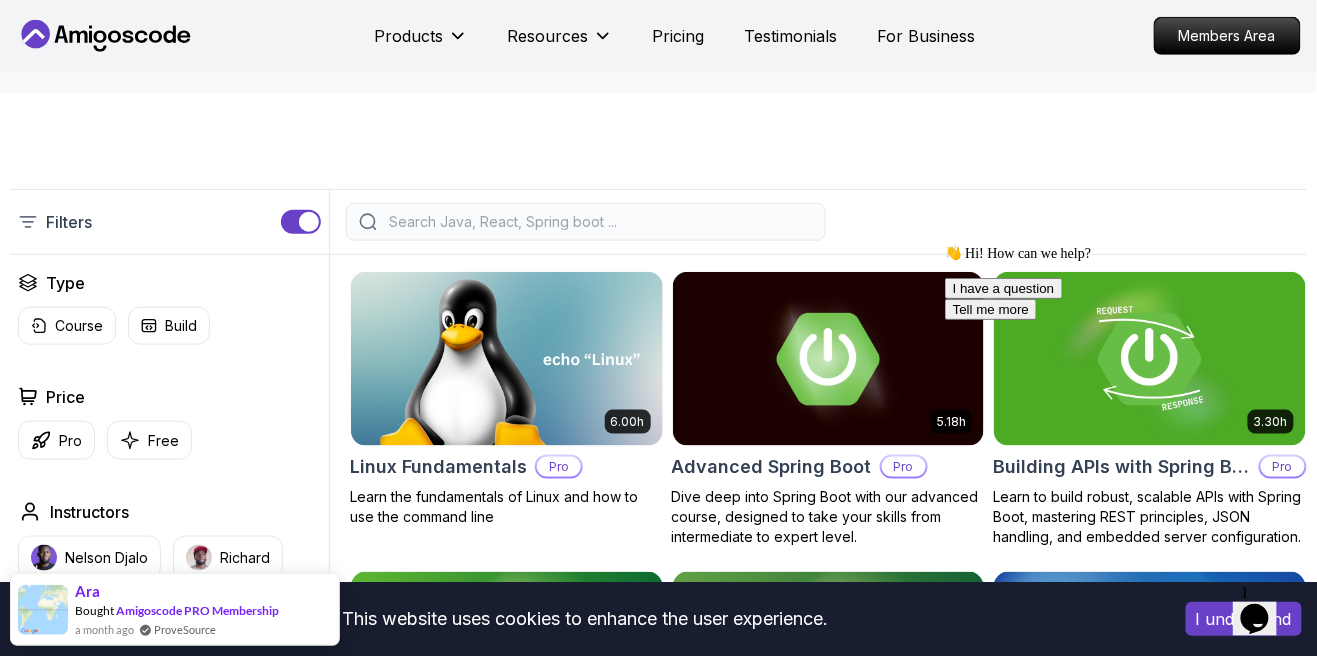 click at bounding box center (599, 222) 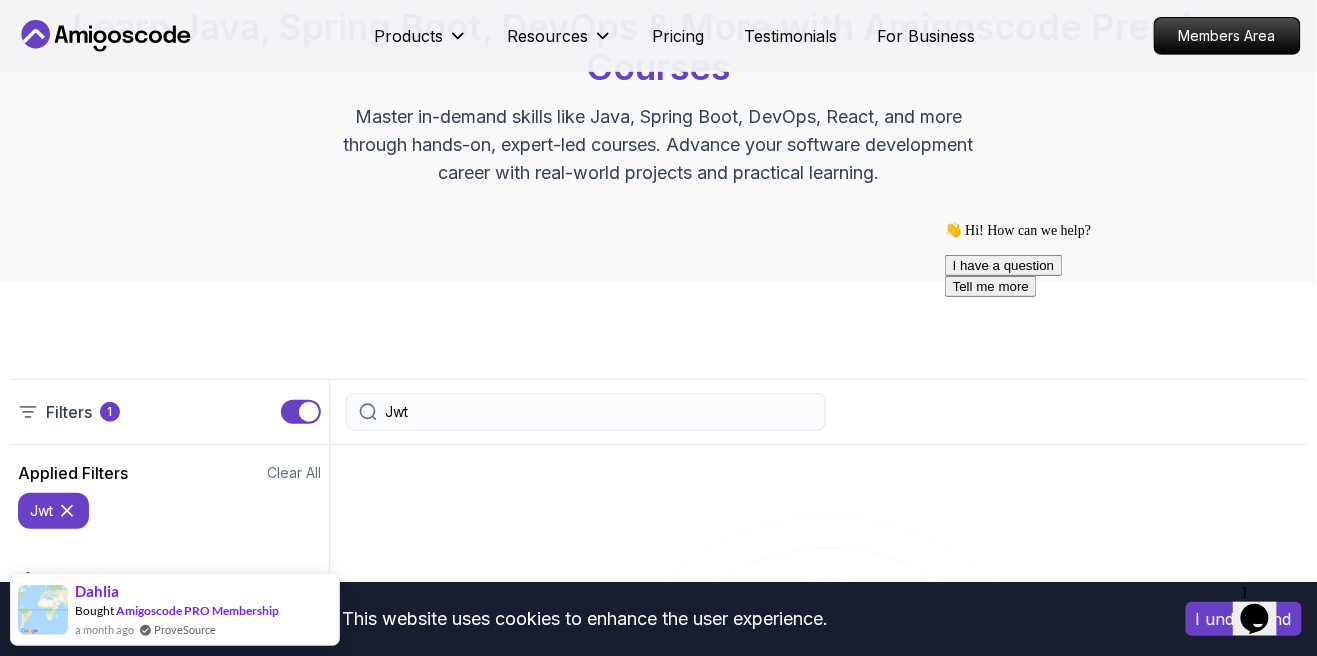 scroll, scrollTop: 0, scrollLeft: 0, axis: both 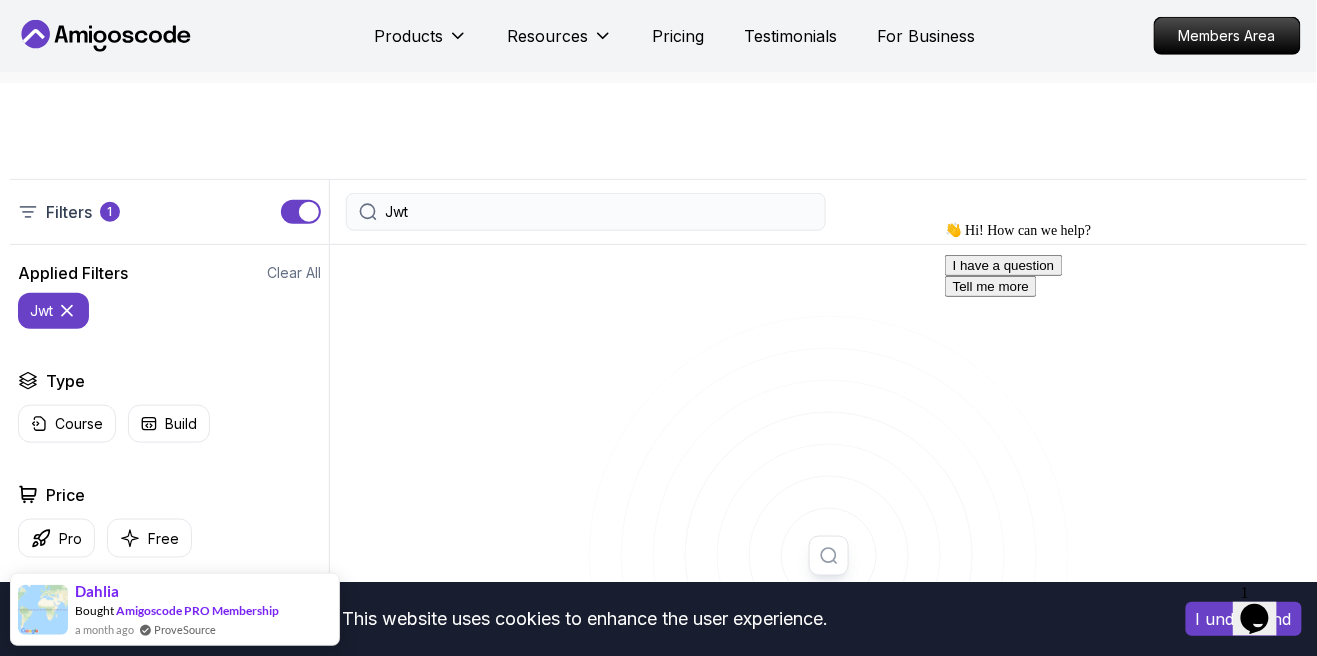click on "Jwt" at bounding box center (599, 212) 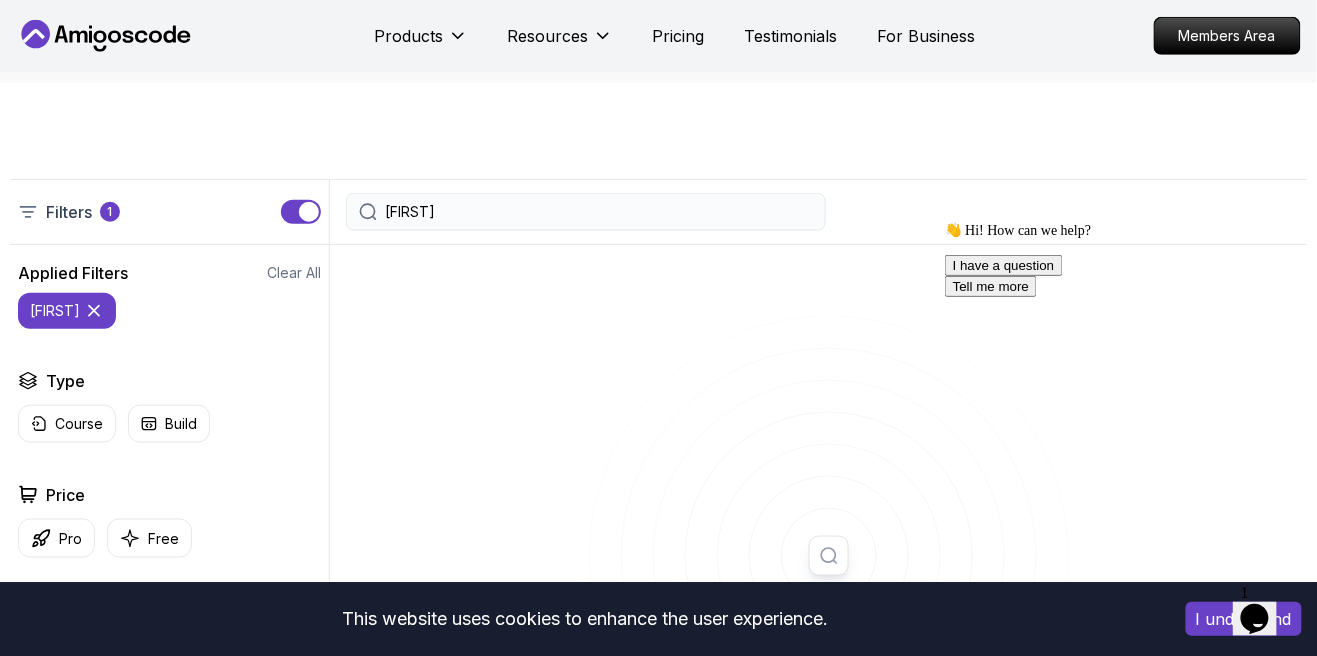 type on "J" 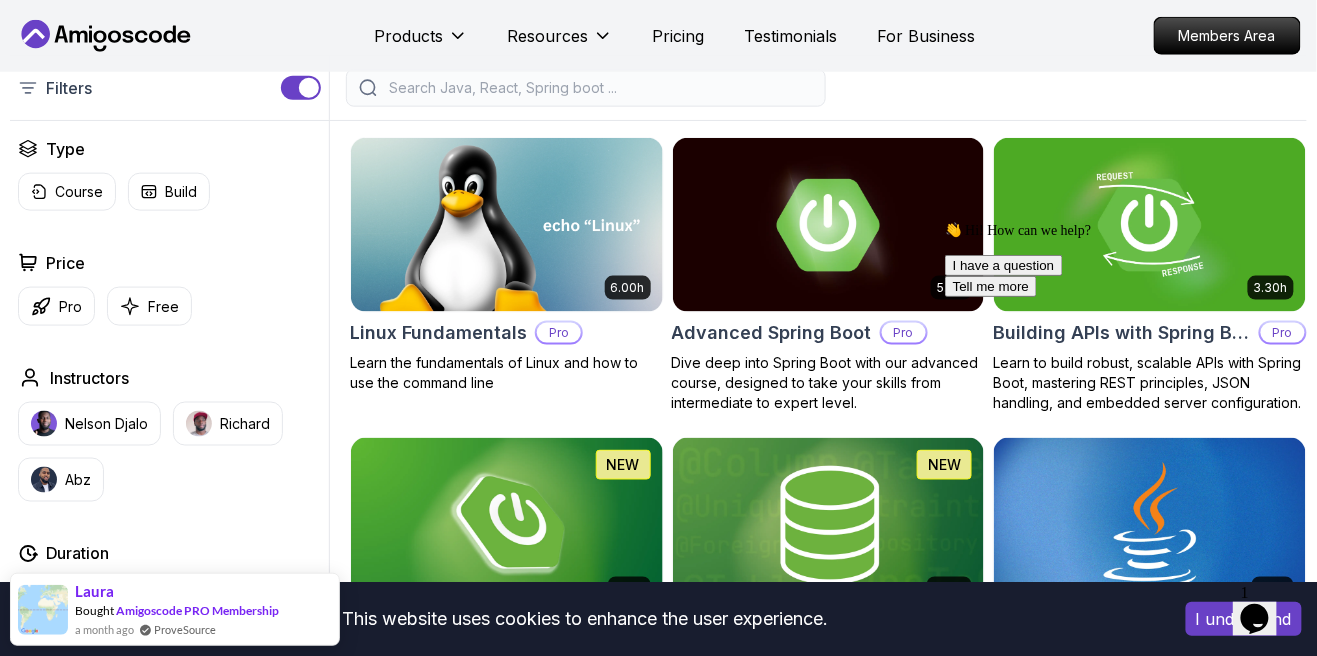 scroll, scrollTop: 532, scrollLeft: 0, axis: vertical 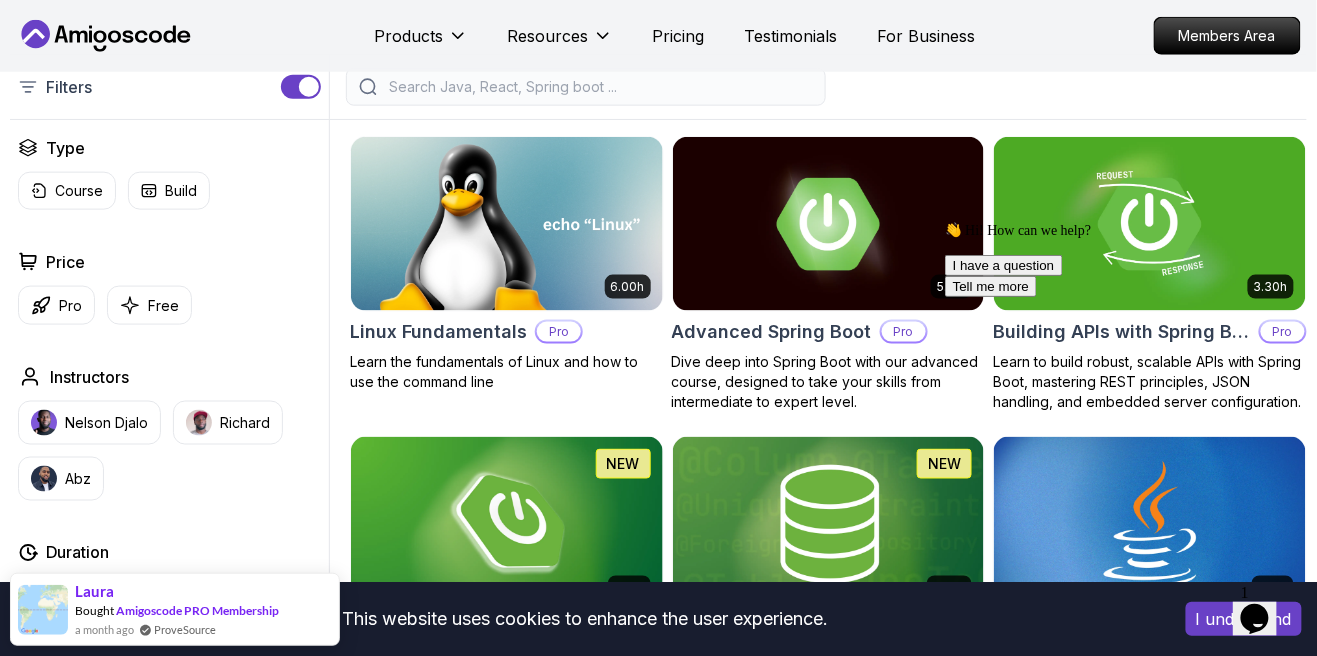 click at bounding box center [599, 87] 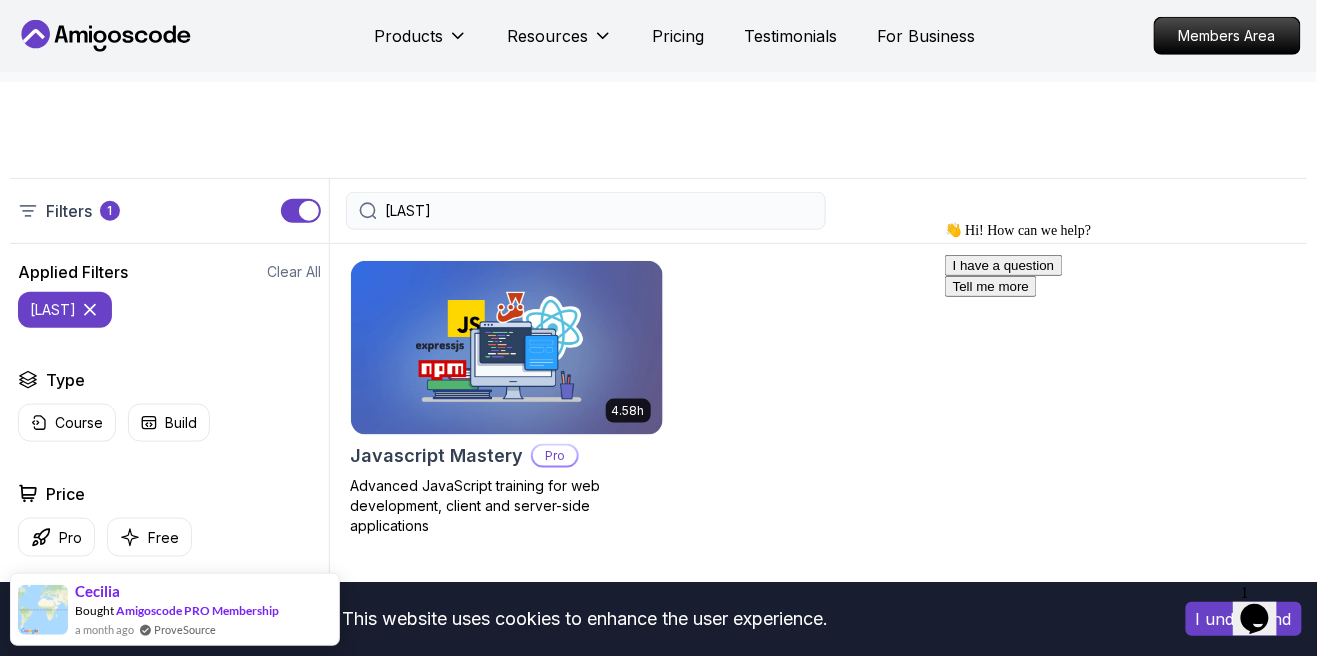scroll, scrollTop: 0, scrollLeft: 0, axis: both 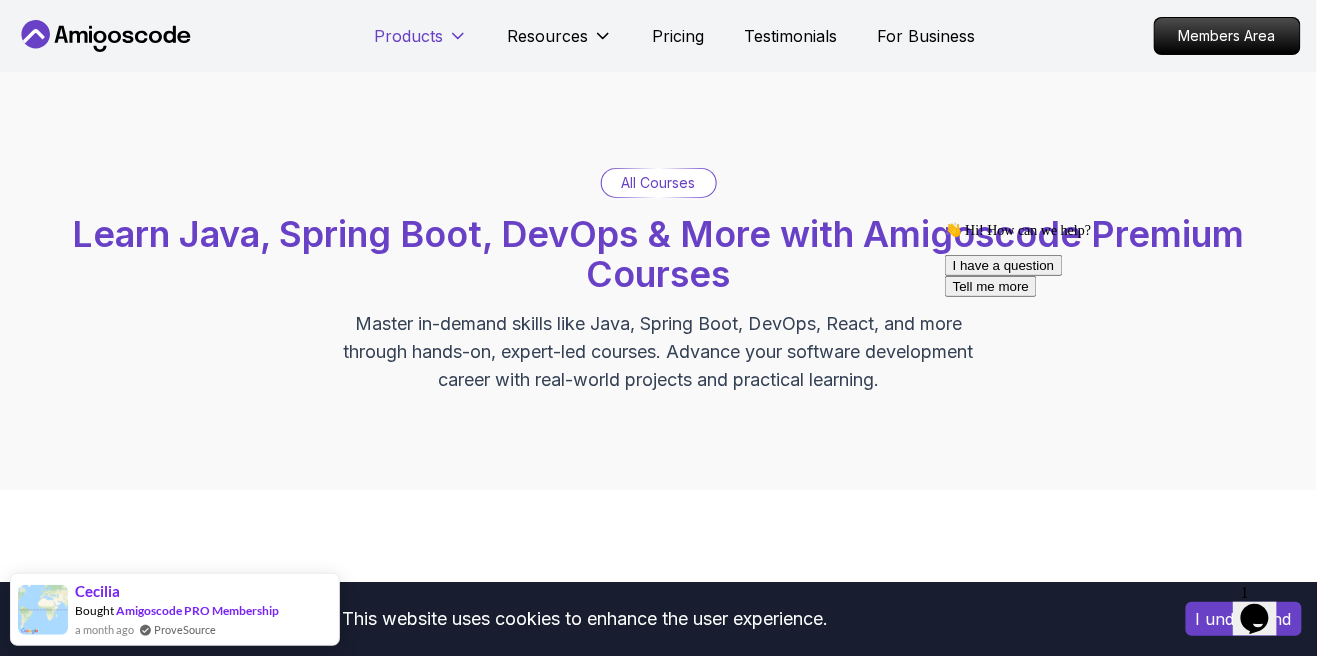 type on "[LAST]" 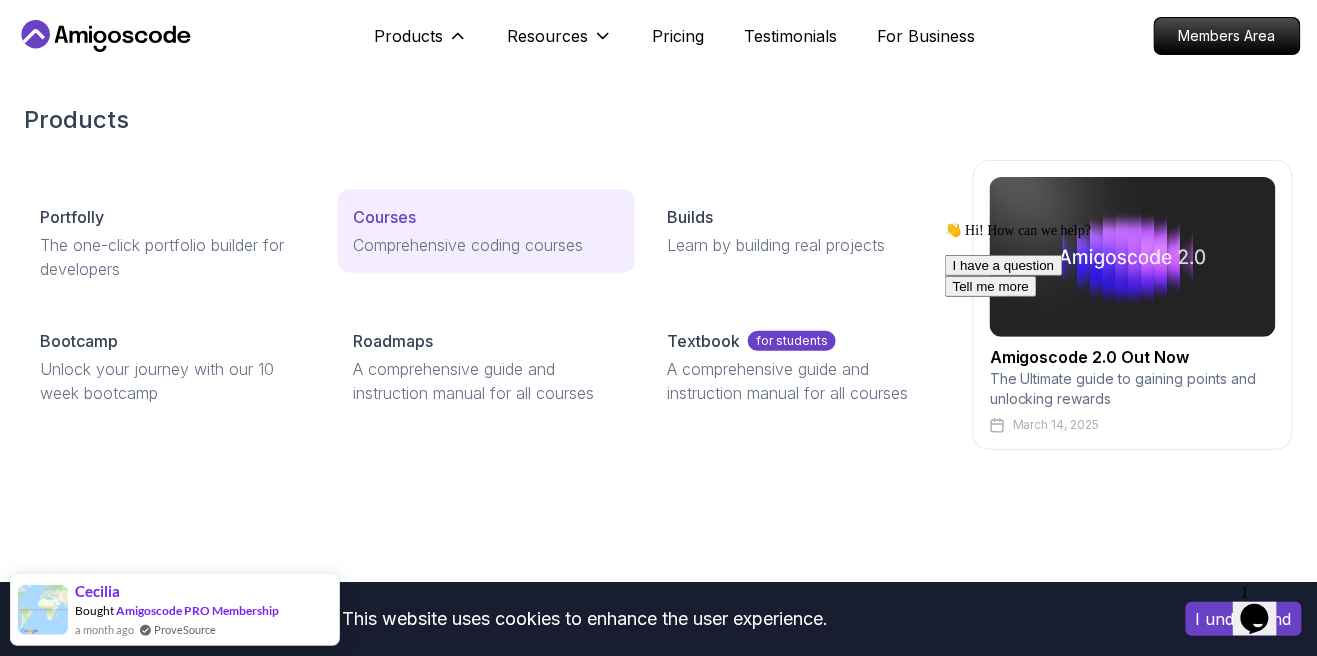 click on "Courses" at bounding box center [385, 217] 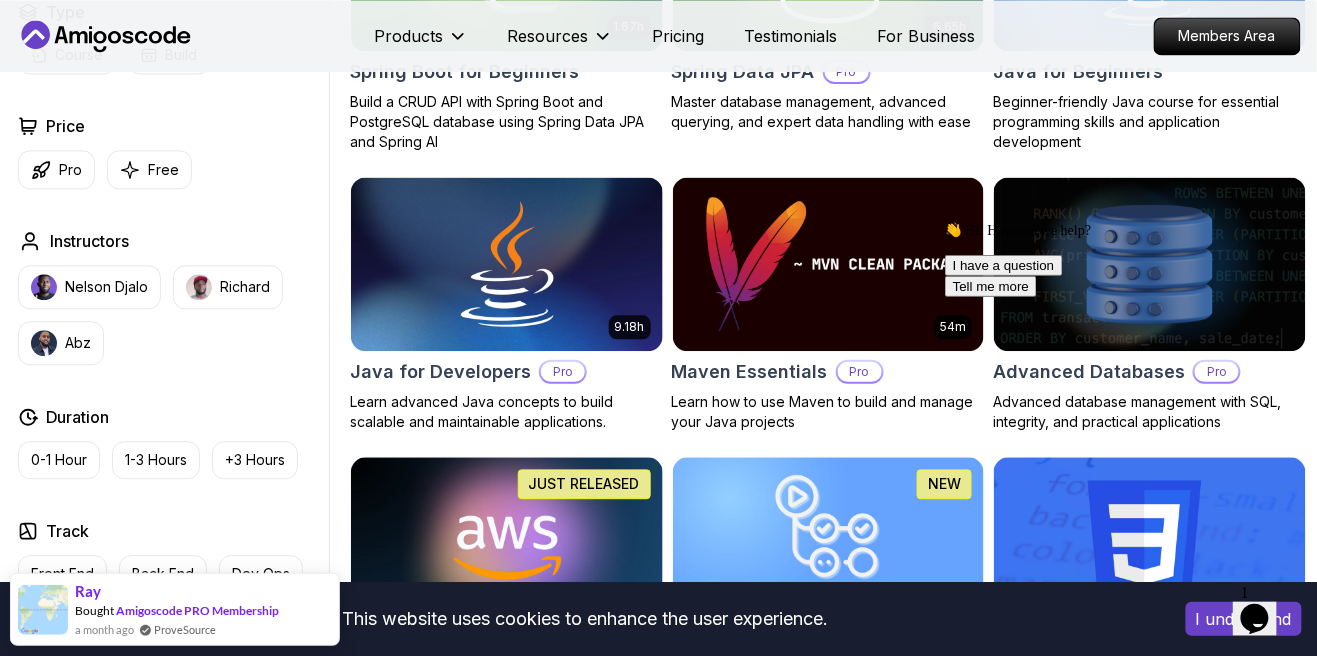 scroll, scrollTop: 1077, scrollLeft: 0, axis: vertical 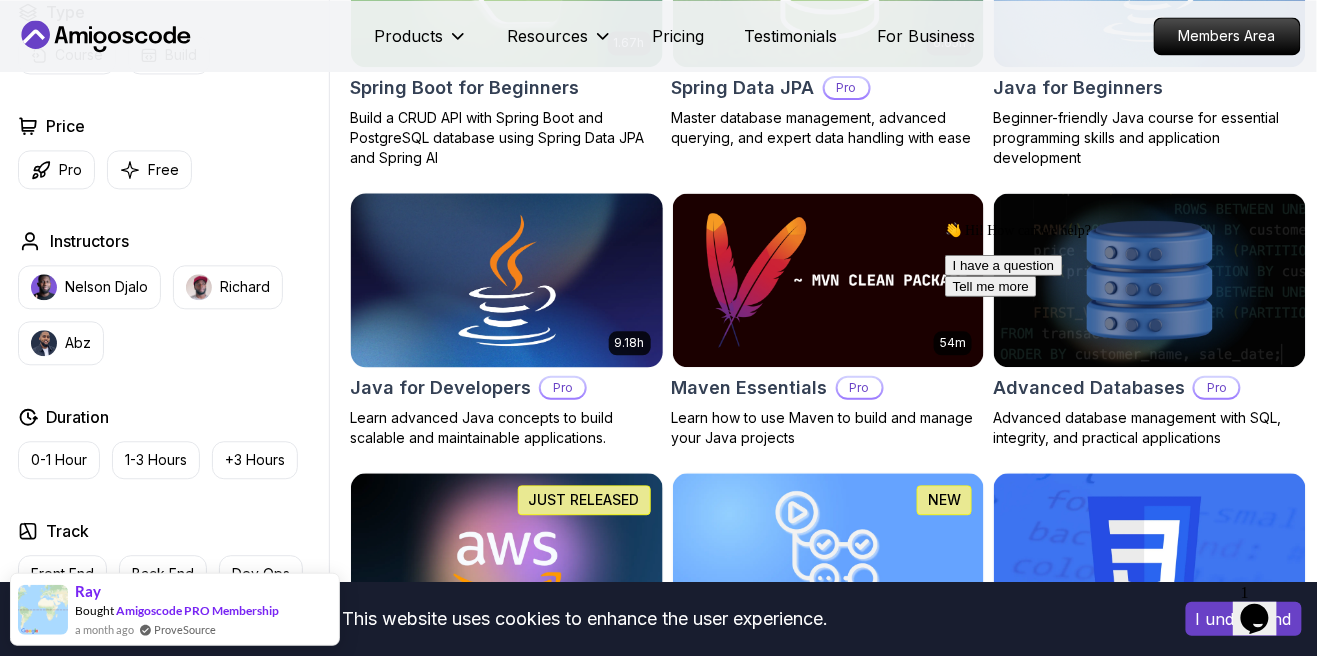 click at bounding box center [506, 279] 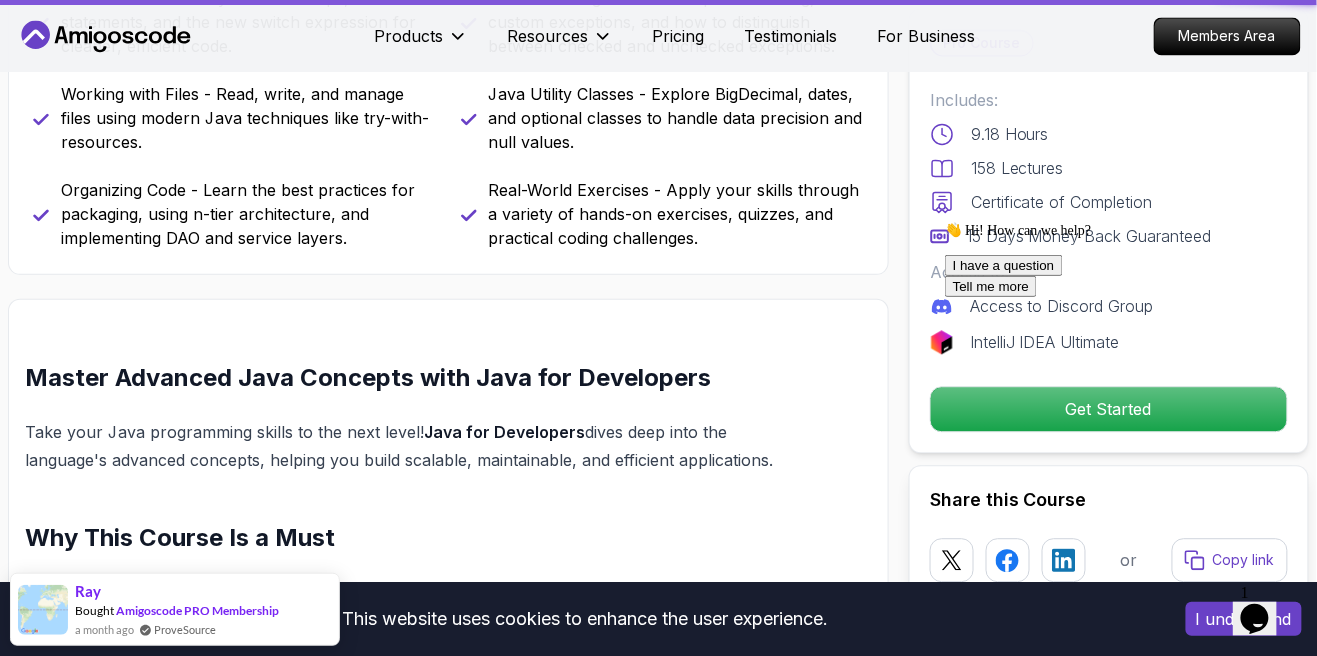scroll, scrollTop: 0, scrollLeft: 0, axis: both 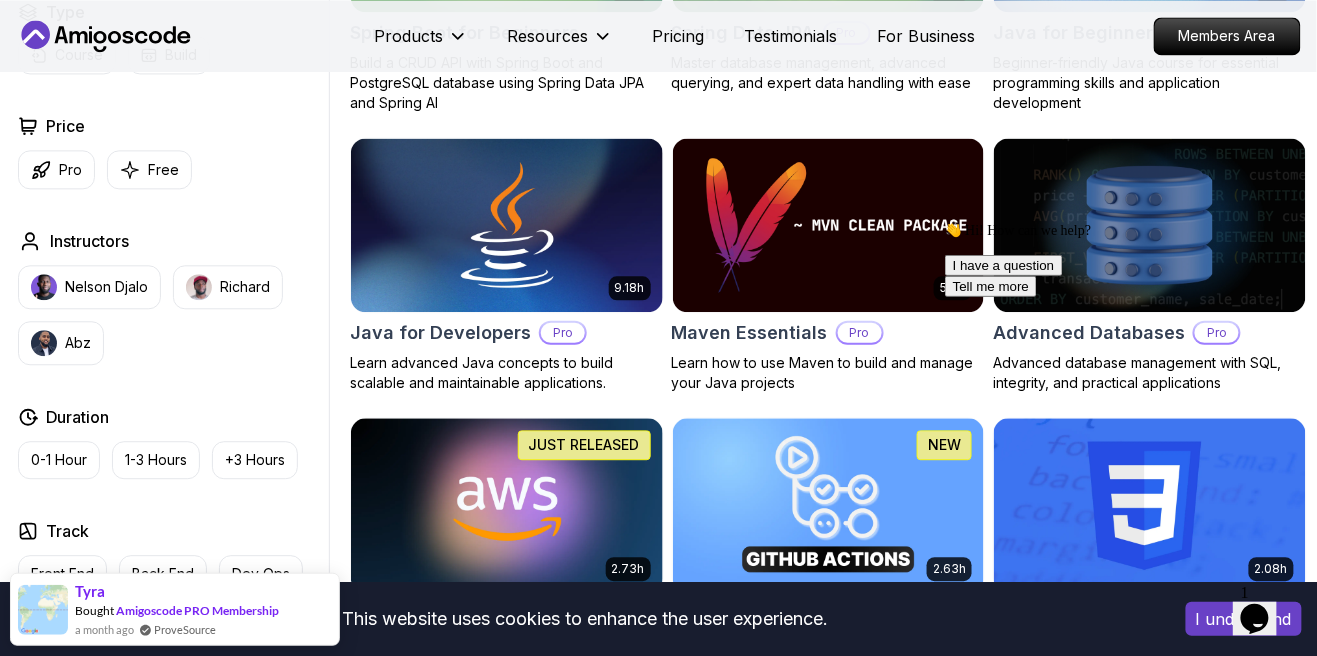 click on "I understand" at bounding box center (1244, 619) 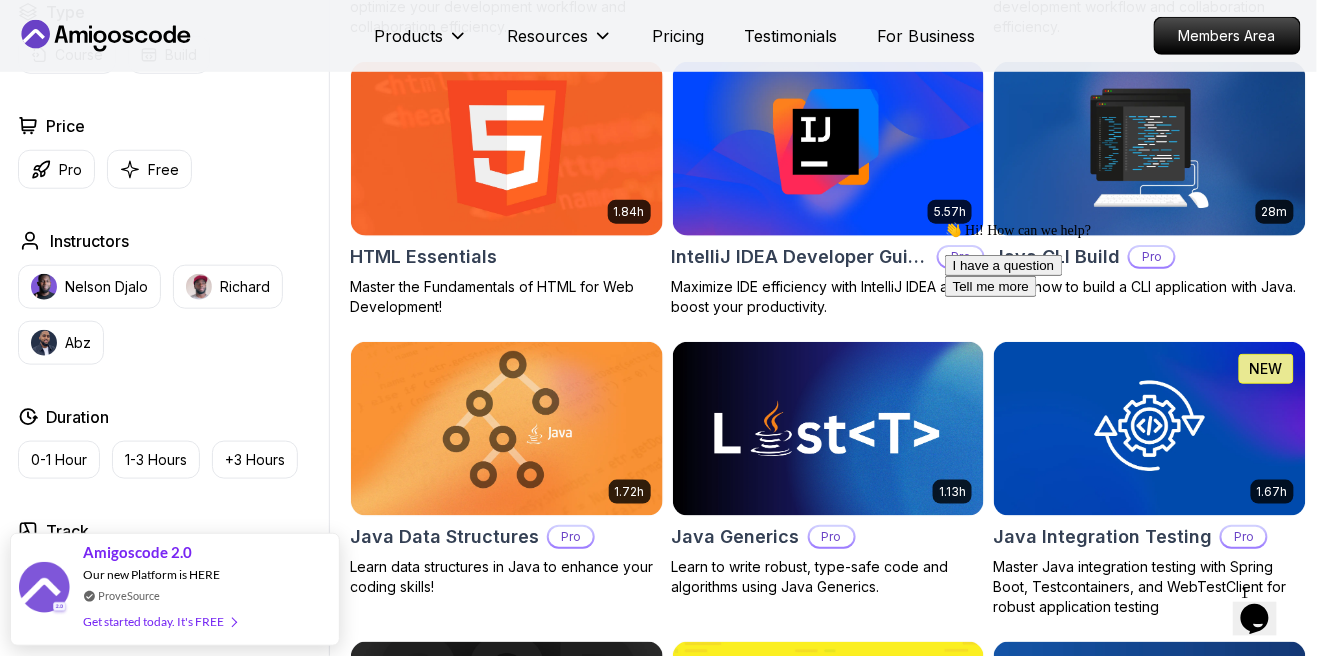 scroll, scrollTop: 2407, scrollLeft: 0, axis: vertical 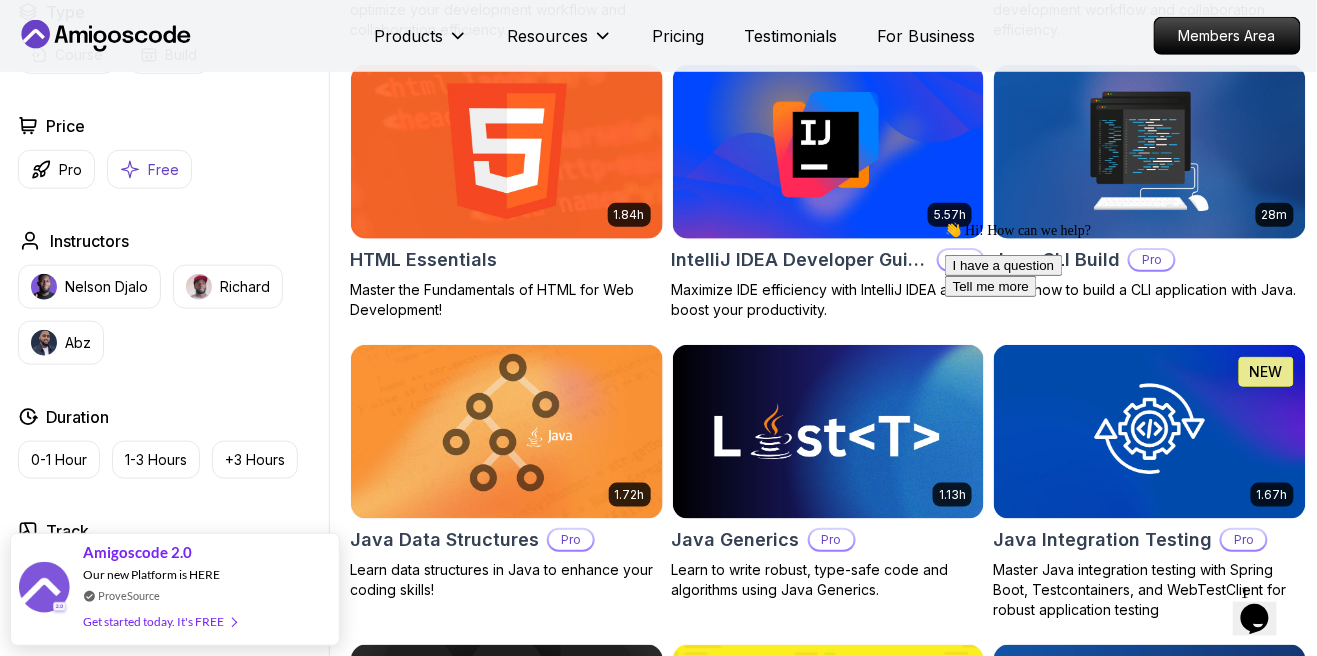 click on "Free" at bounding box center [149, 169] 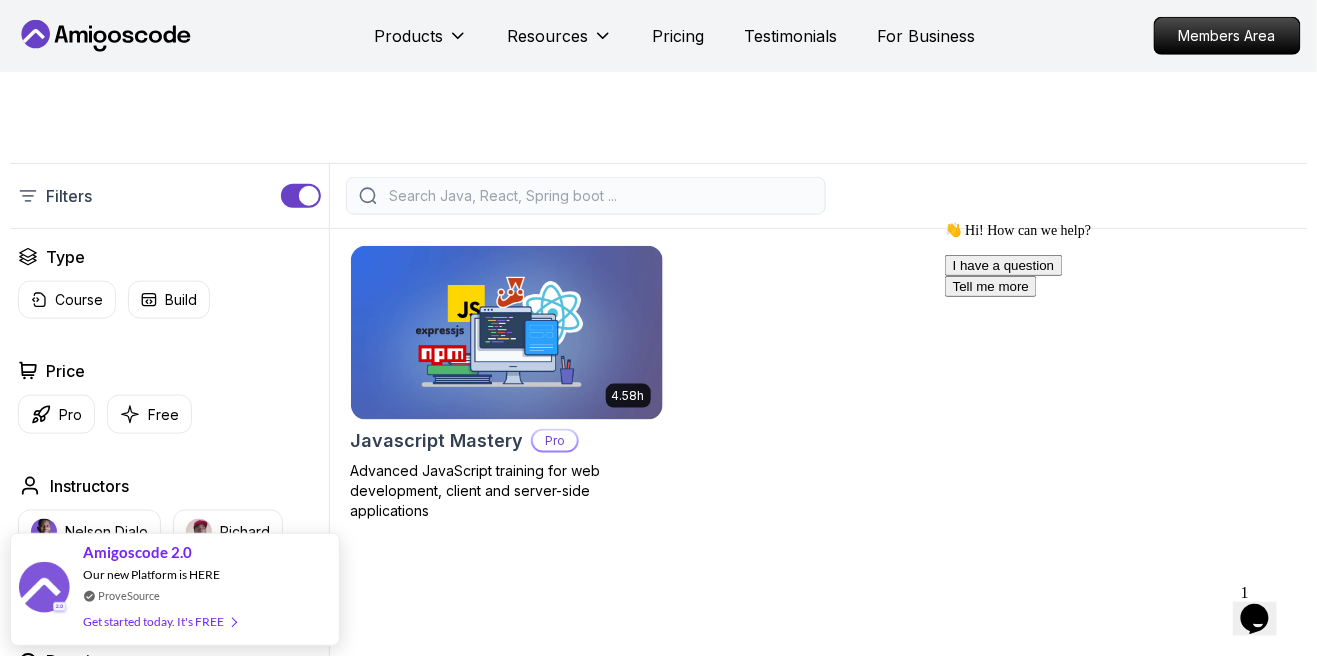 scroll, scrollTop: 424, scrollLeft: 0, axis: vertical 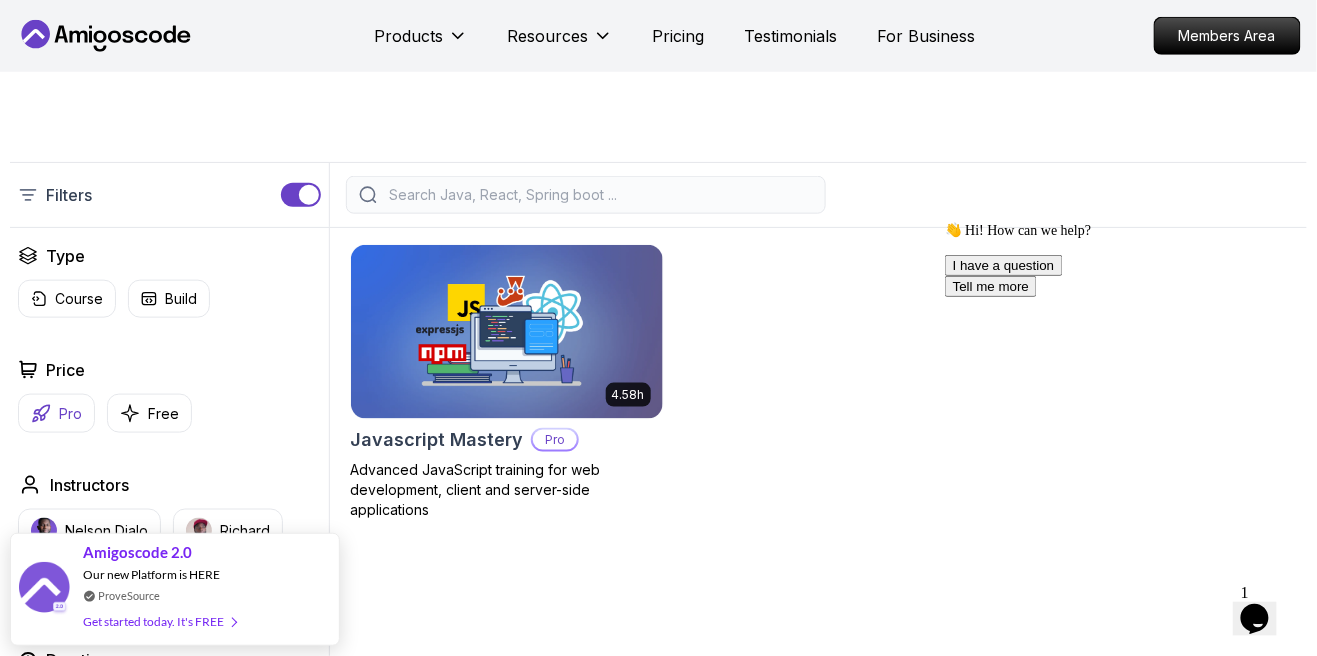 click on "Pro" at bounding box center [56, 413] 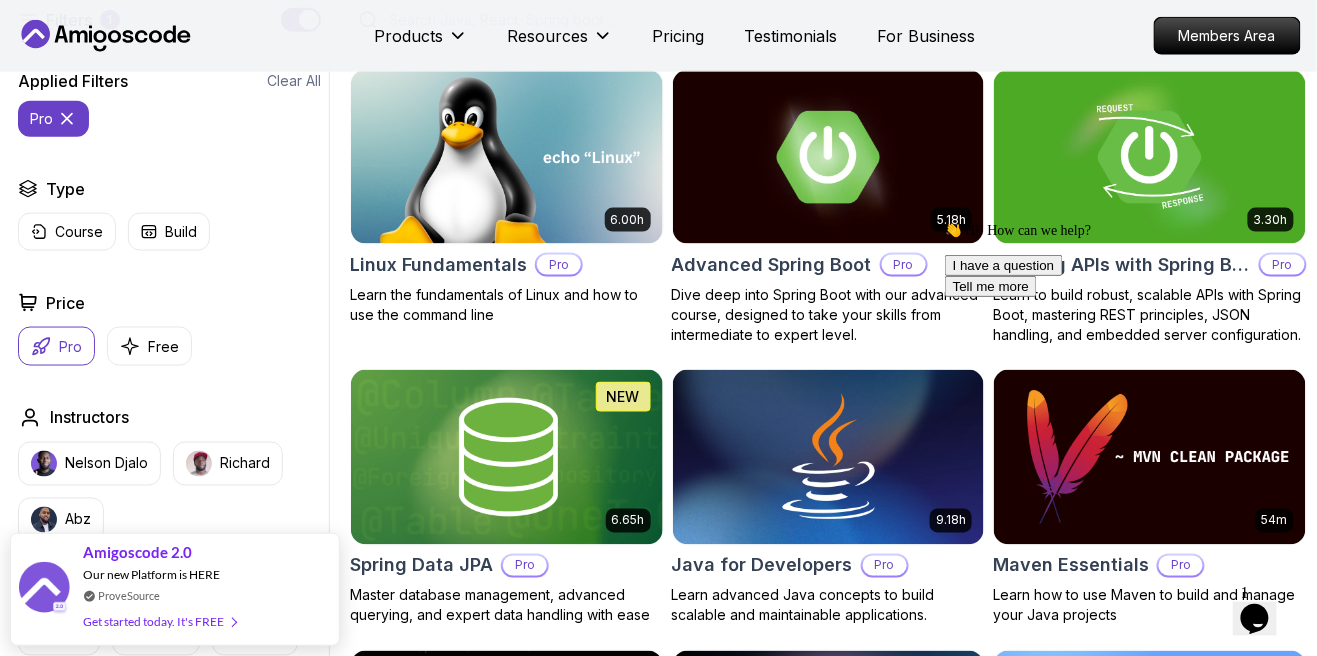 scroll, scrollTop: 601, scrollLeft: 0, axis: vertical 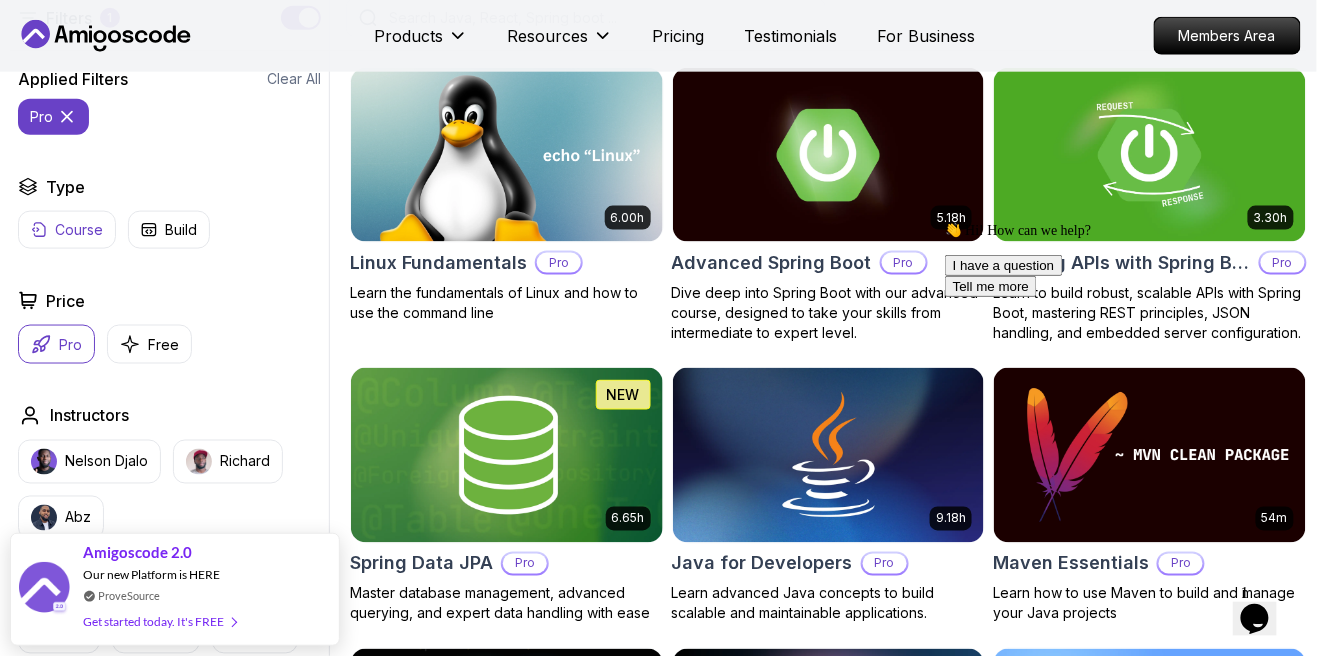 click on "Course" at bounding box center [67, 230] 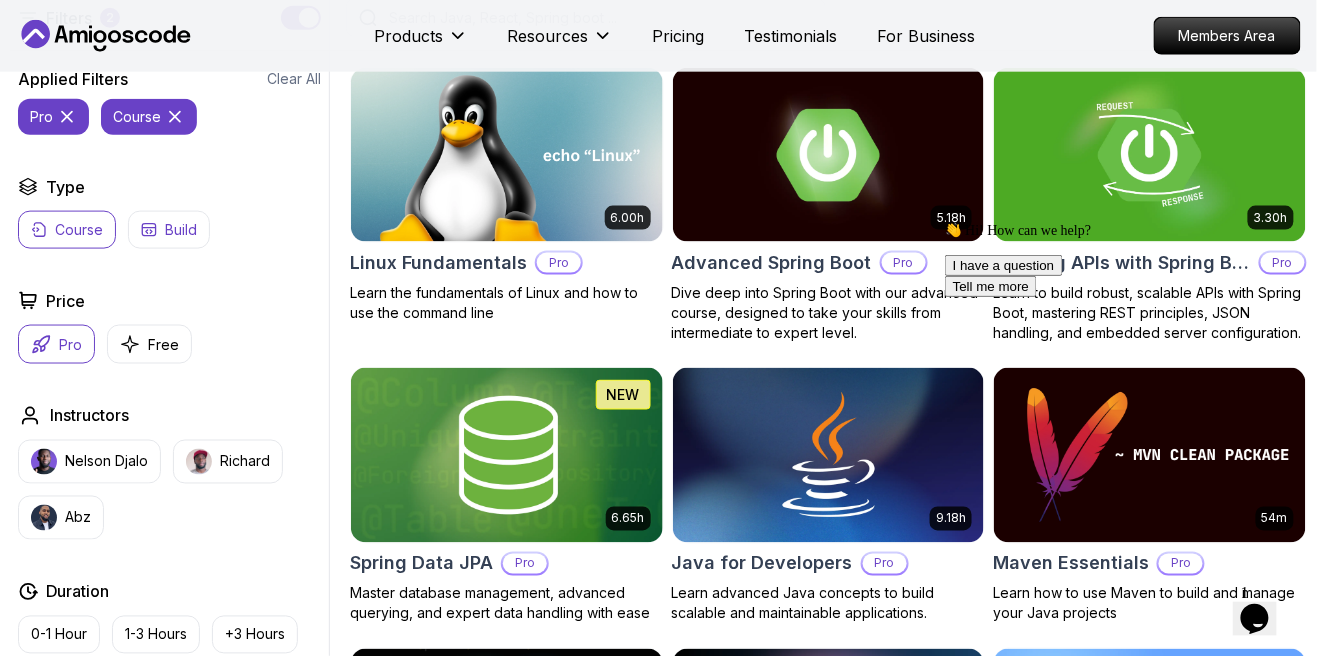 click on "Build" at bounding box center [169, 230] 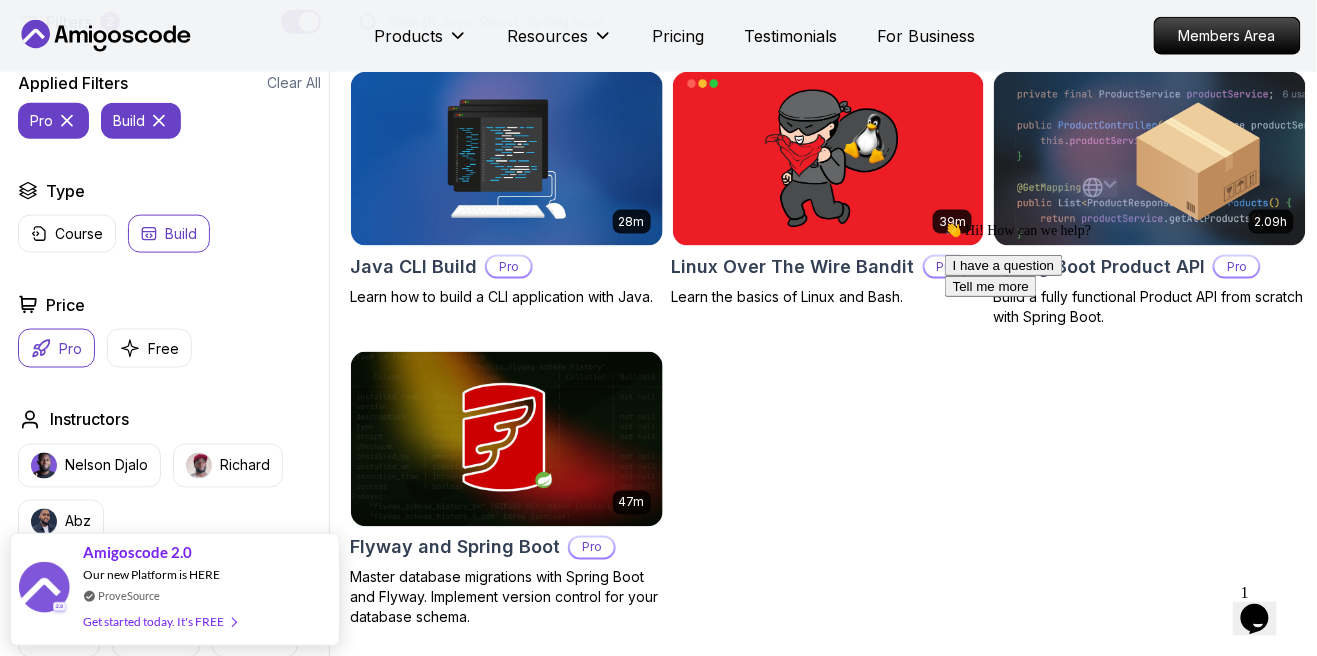 scroll, scrollTop: 596, scrollLeft: 0, axis: vertical 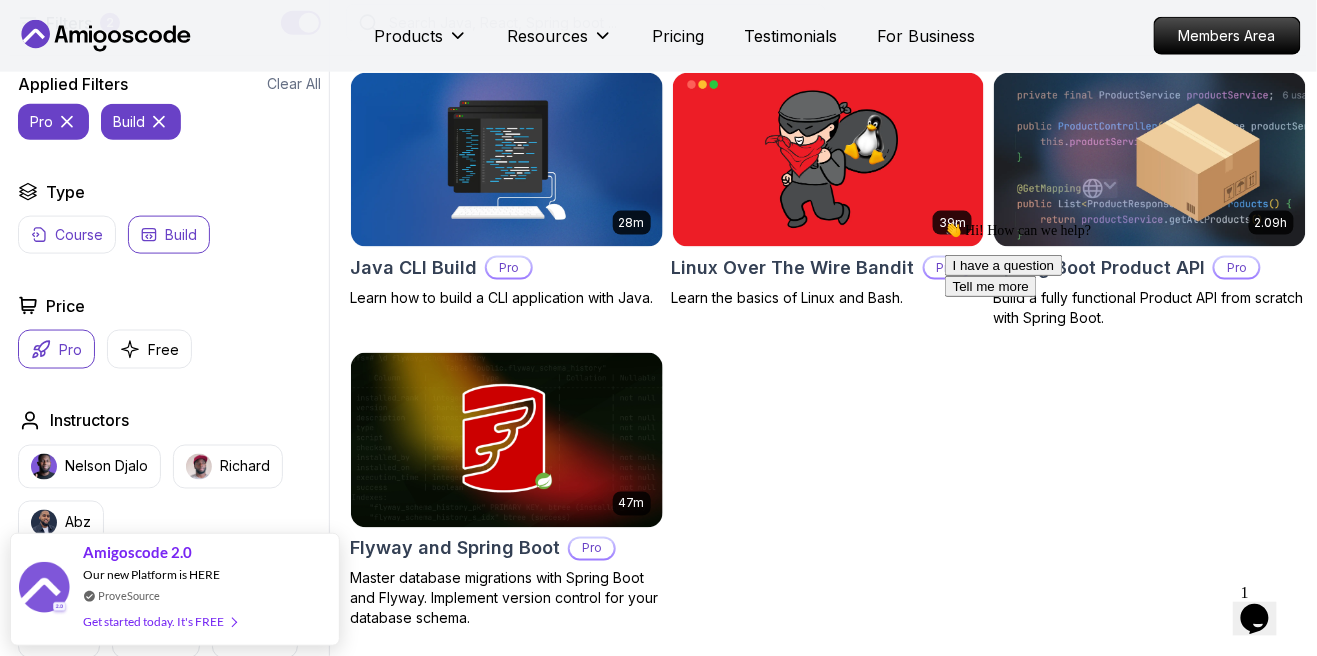 click on "Course" at bounding box center (67, 235) 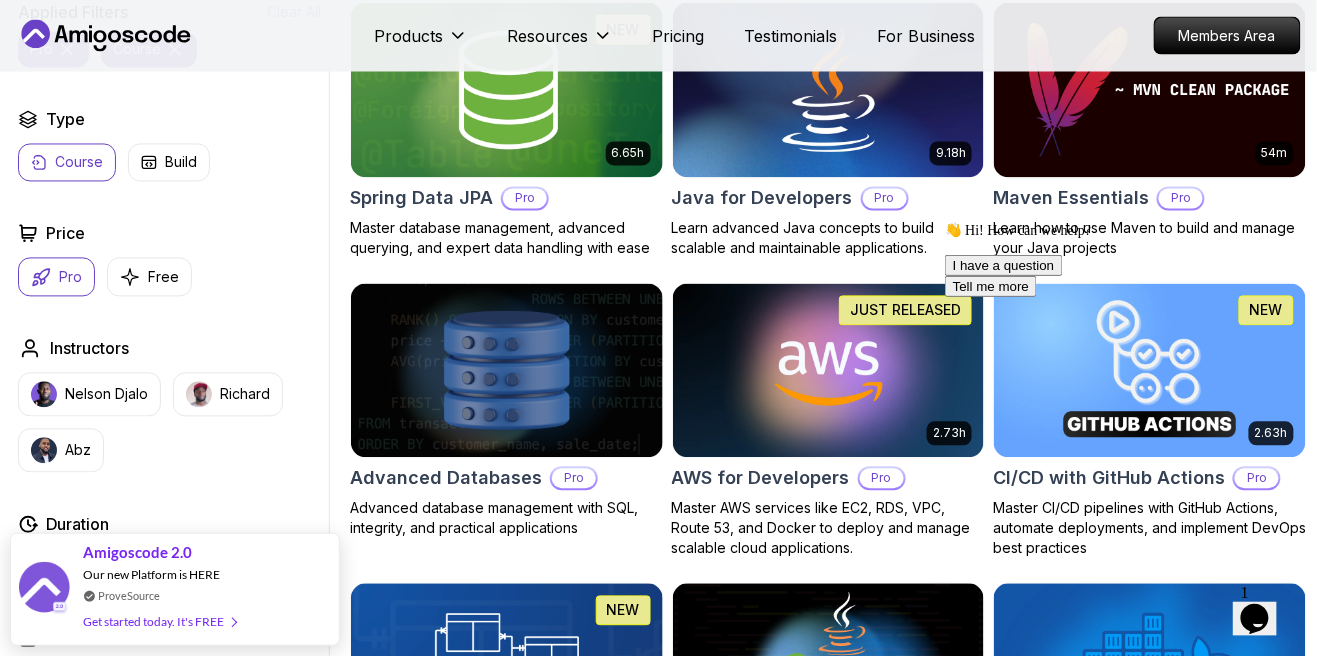 scroll, scrollTop: 975, scrollLeft: 0, axis: vertical 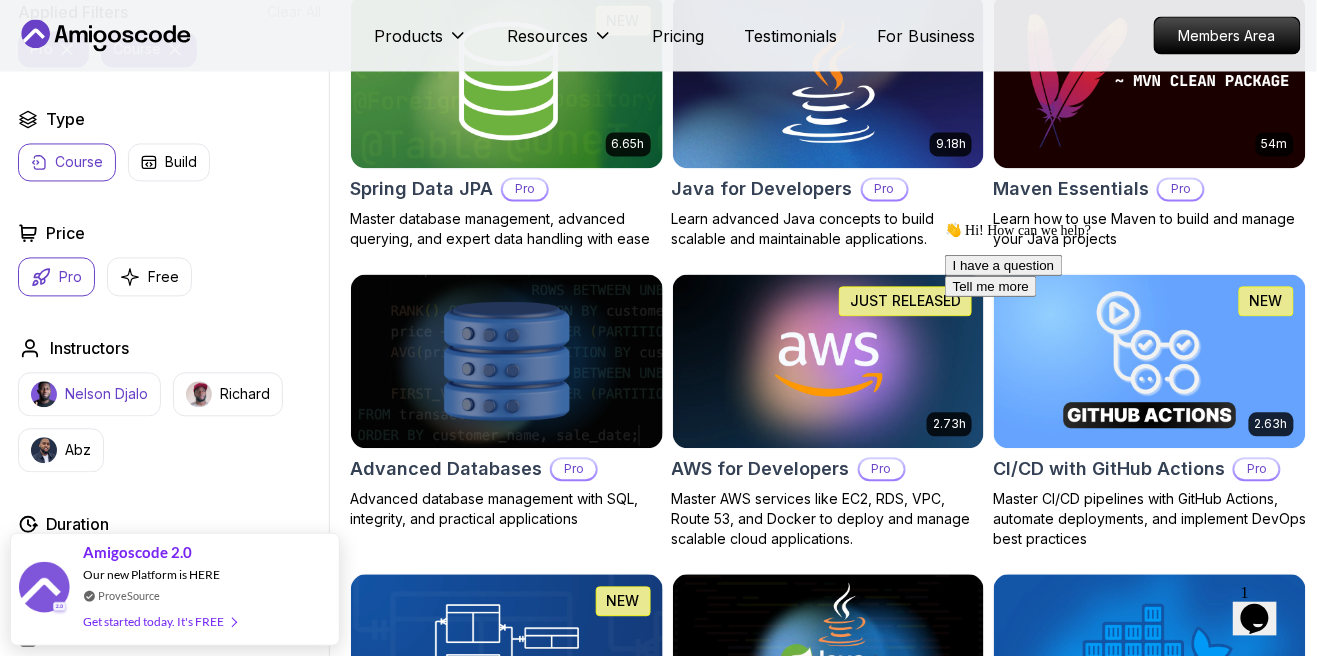 click on "Nelson Djalo" at bounding box center [106, 395] 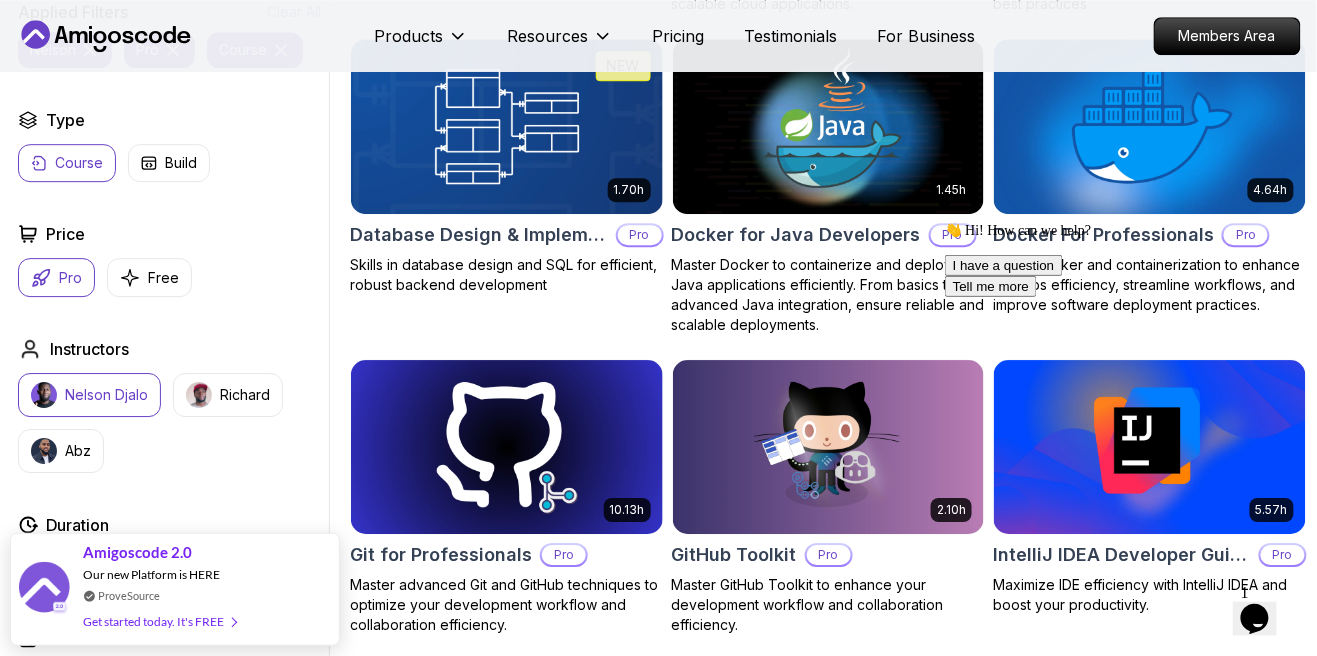 scroll, scrollTop: 1510, scrollLeft: 0, axis: vertical 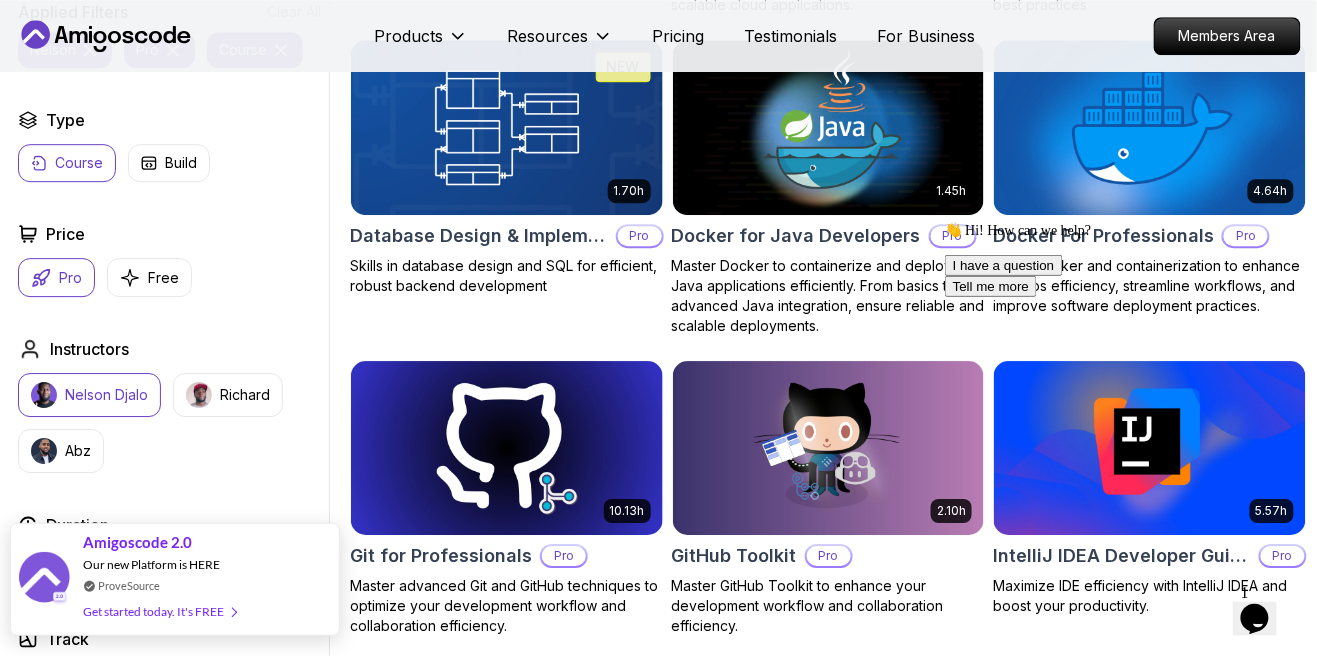 click on "Amigoscode 2.0" at bounding box center [137, 542] 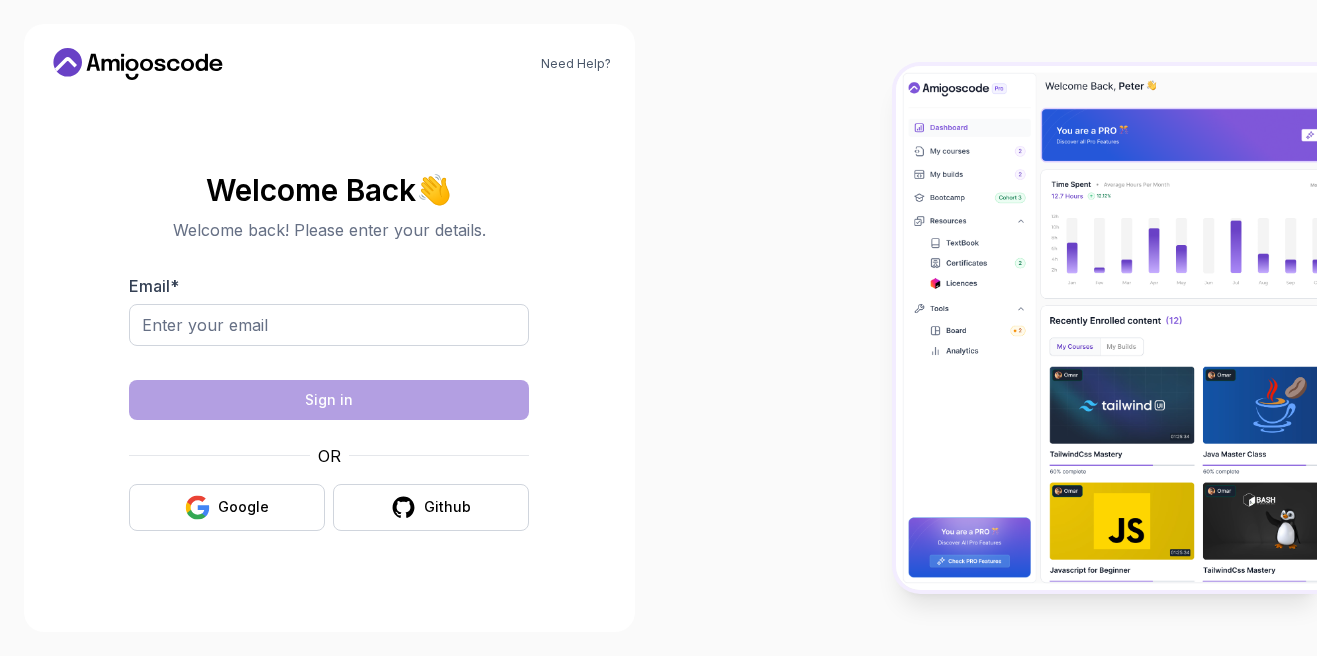 scroll, scrollTop: 96, scrollLeft: 0, axis: vertical 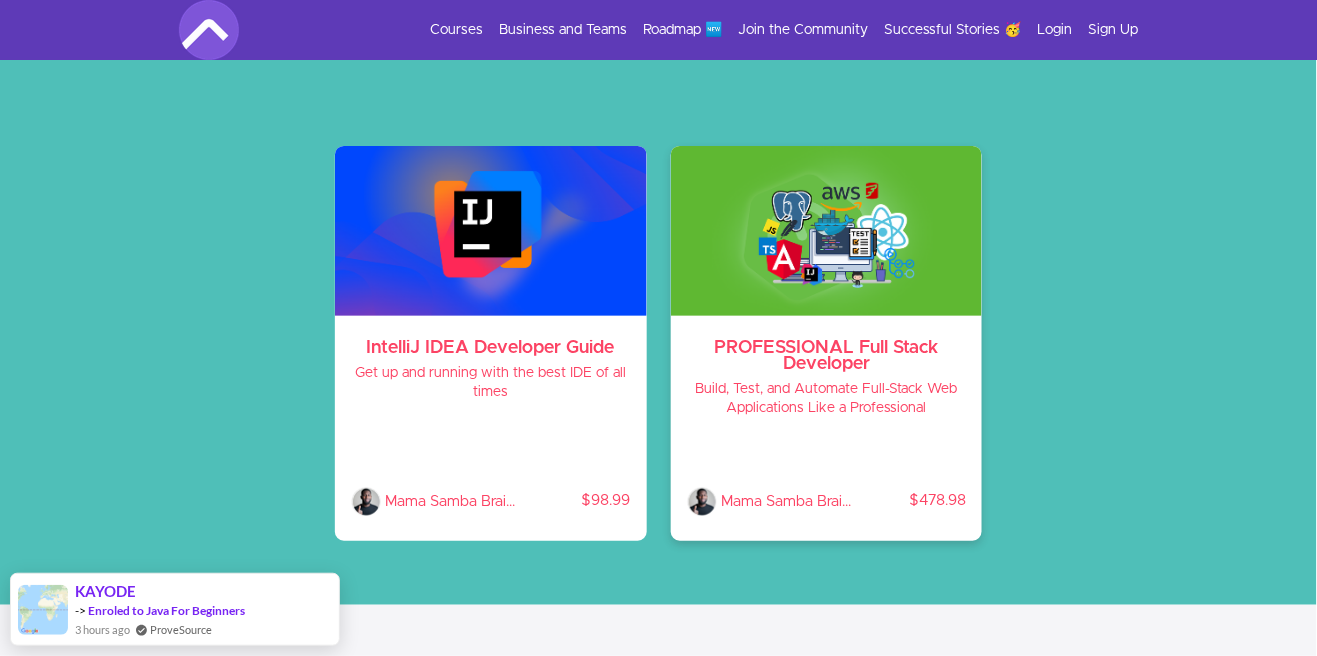 click on "PROFESSIONAL Full Stack Developer" at bounding box center [827, 356] 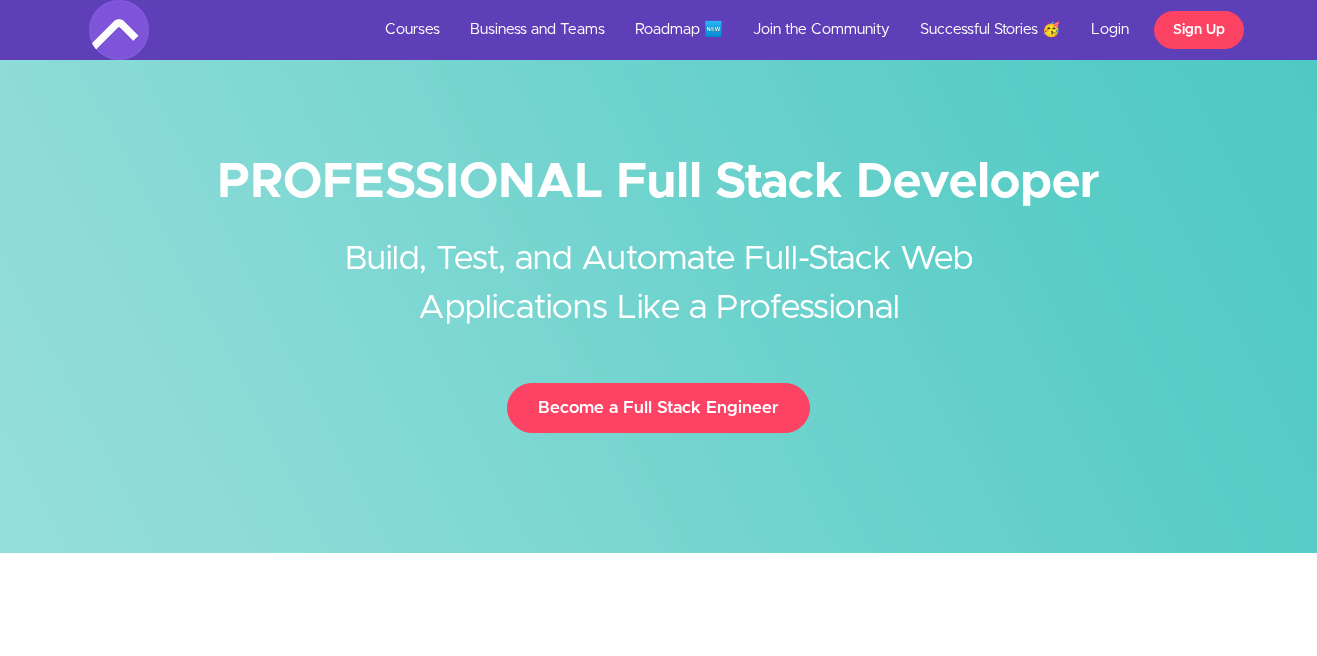 scroll, scrollTop: 247, scrollLeft: 0, axis: vertical 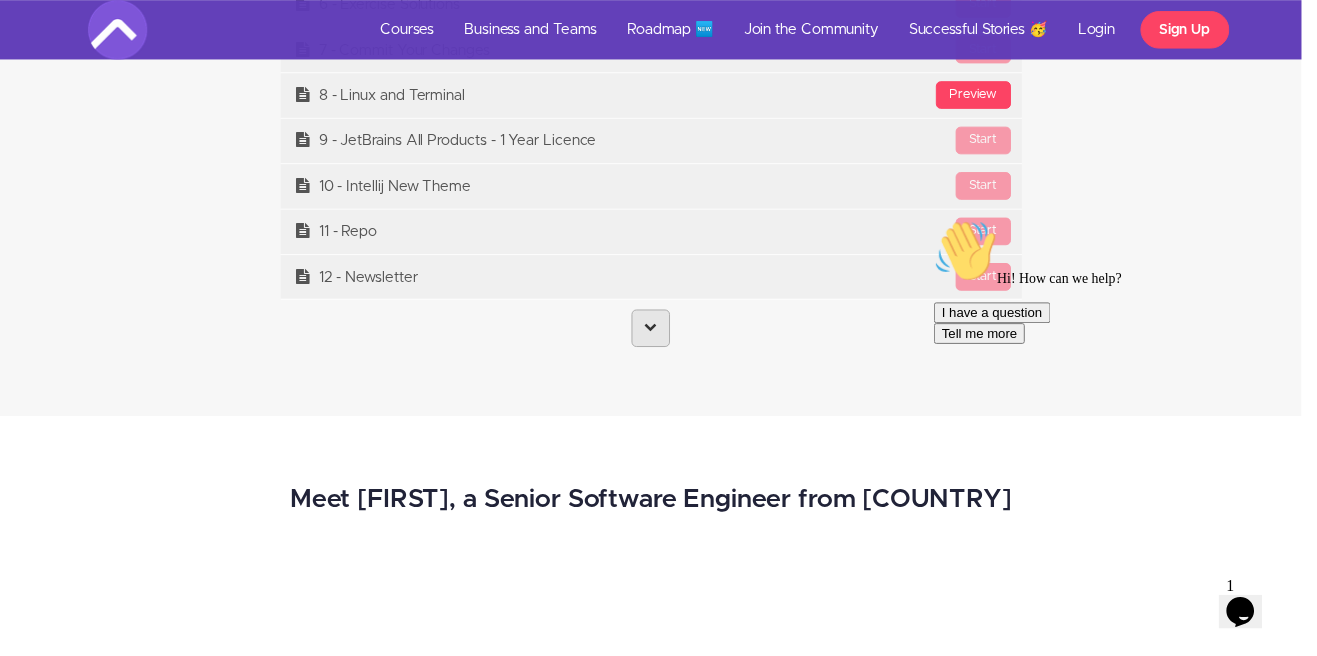click at bounding box center [658, 332] 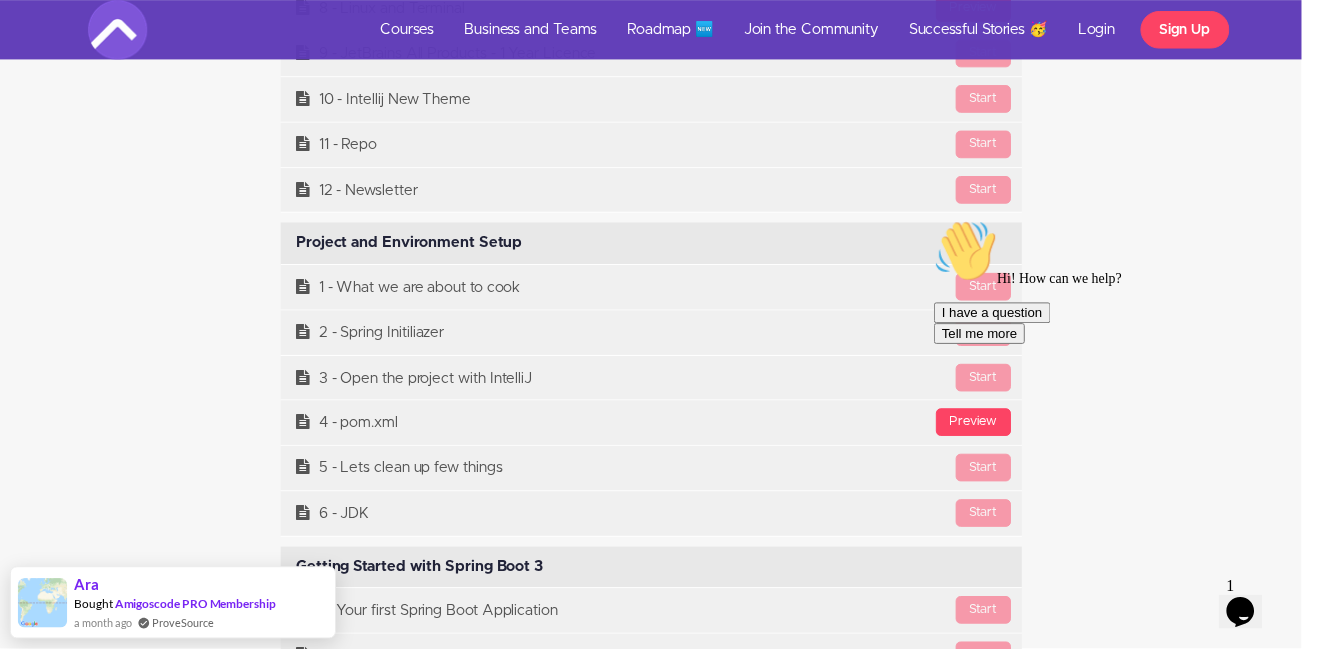 scroll, scrollTop: 8306, scrollLeft: 0, axis: vertical 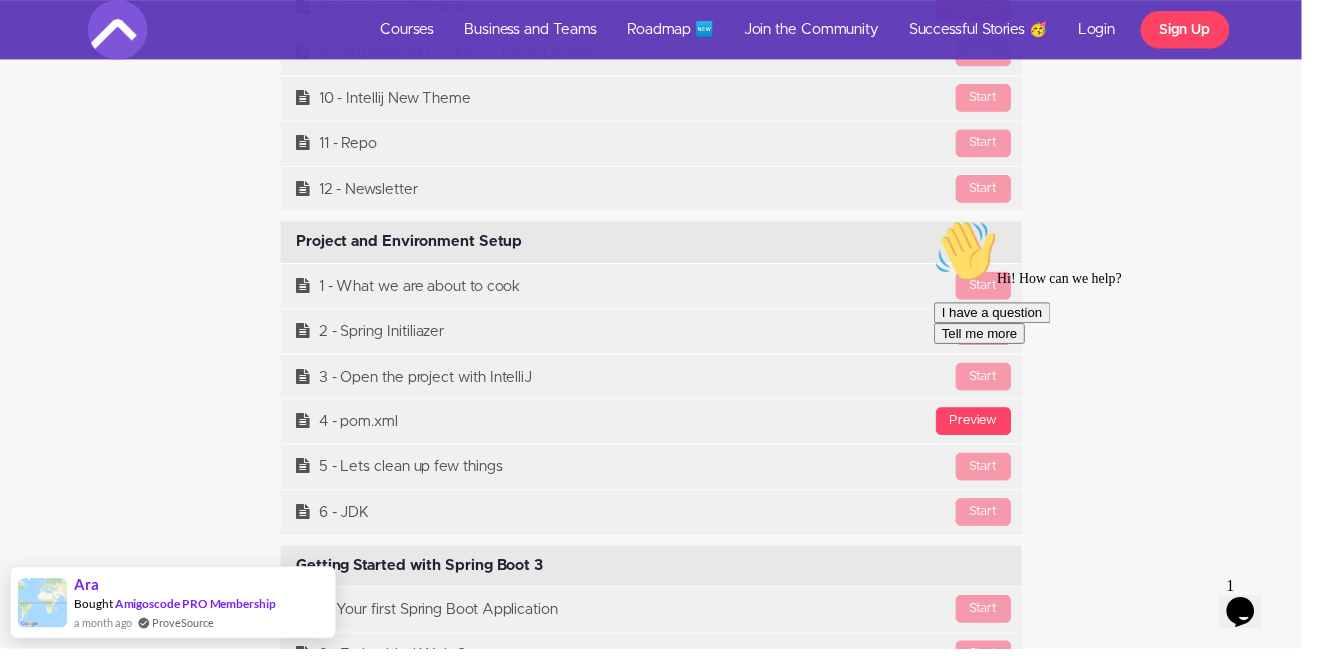 click at bounding box center (933, 219) 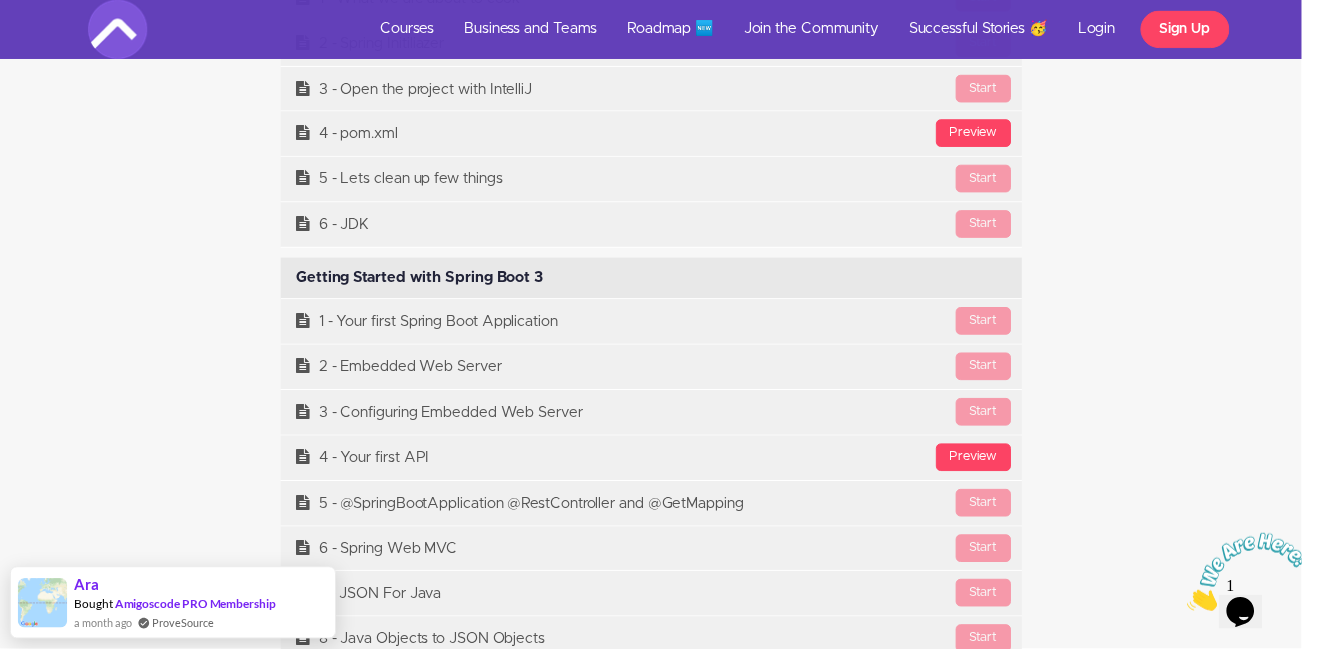 scroll, scrollTop: 8605, scrollLeft: 0, axis: vertical 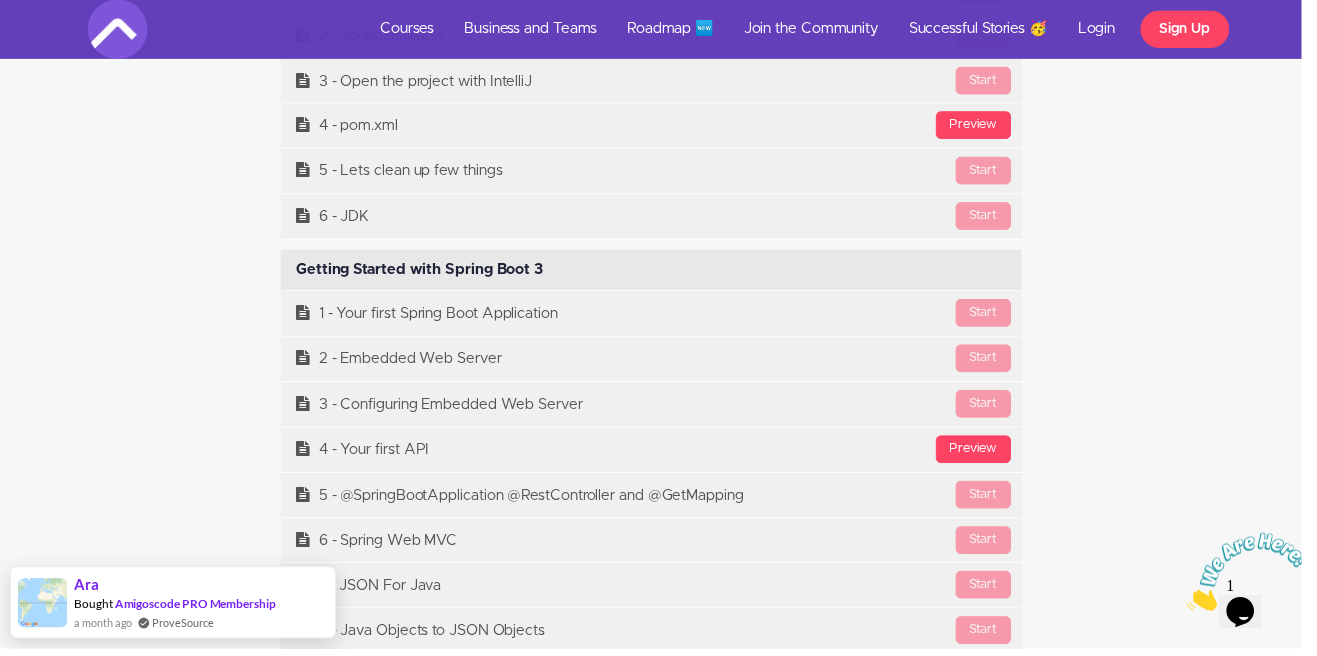 click at bounding box center (1186, 605) 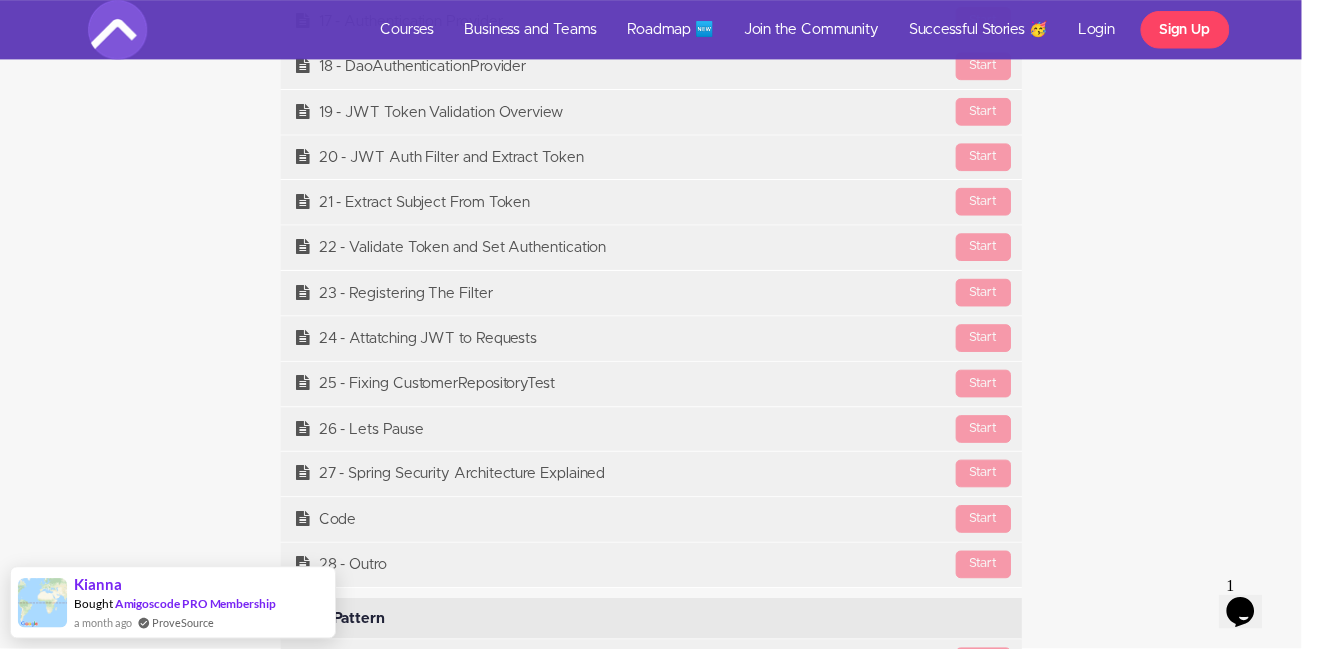 scroll, scrollTop: 31502, scrollLeft: 0, axis: vertical 